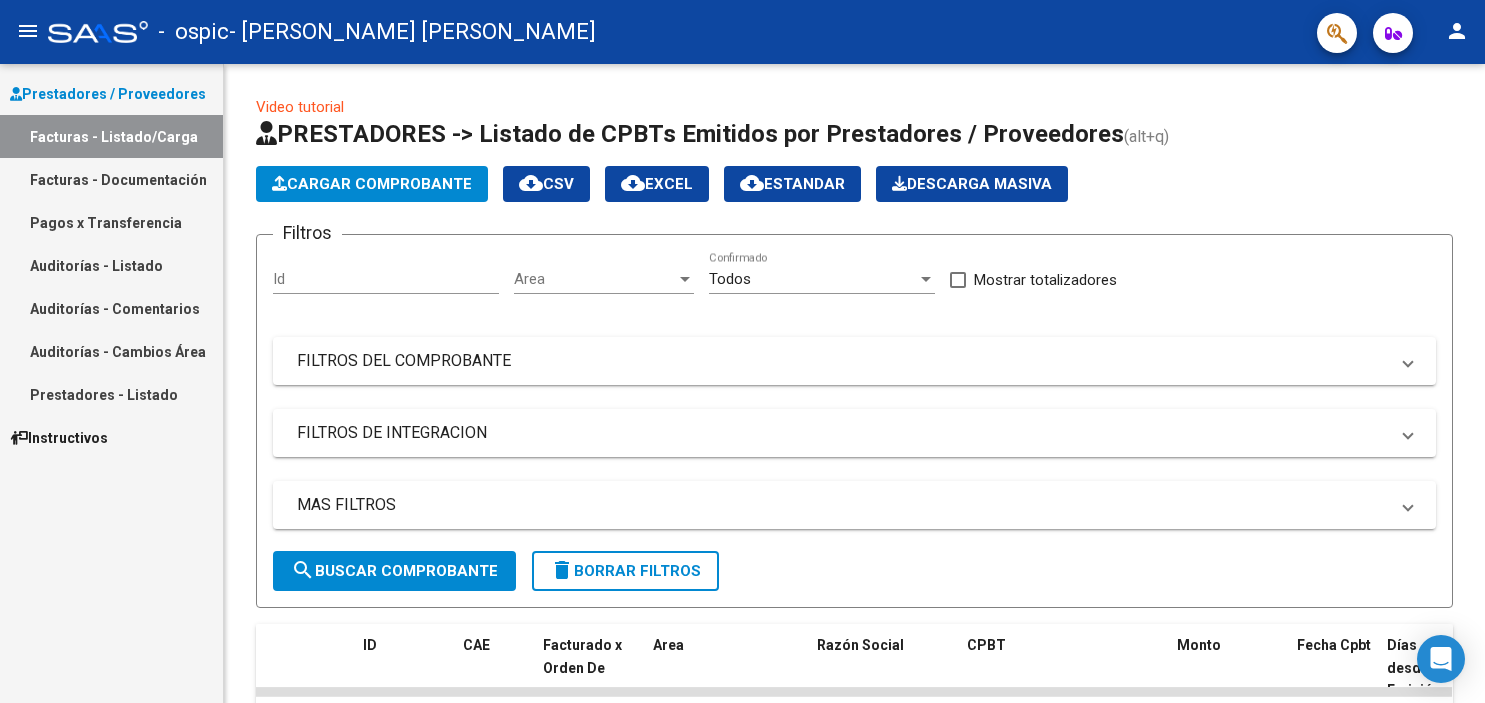 scroll, scrollTop: 0, scrollLeft: 0, axis: both 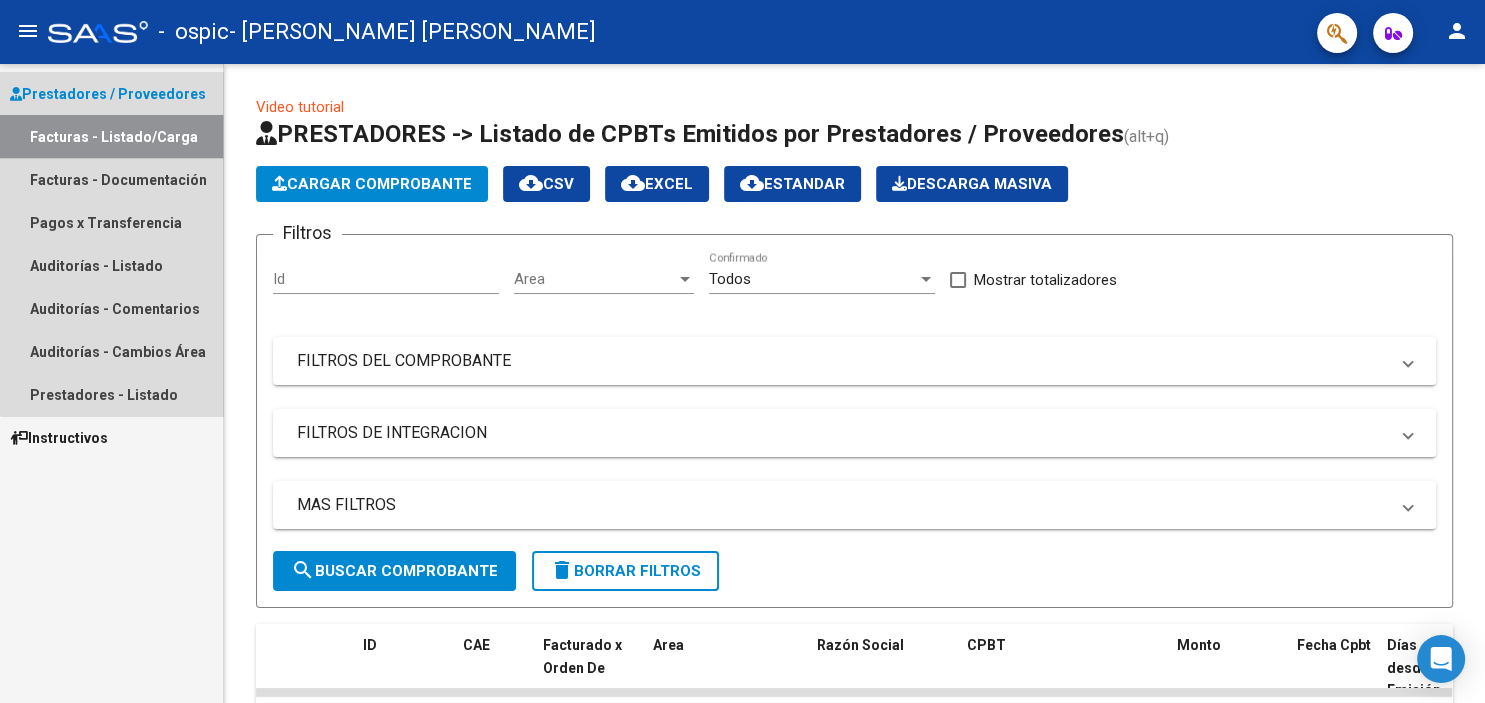 click on "Facturas - Listado/Carga" at bounding box center (111, 136) 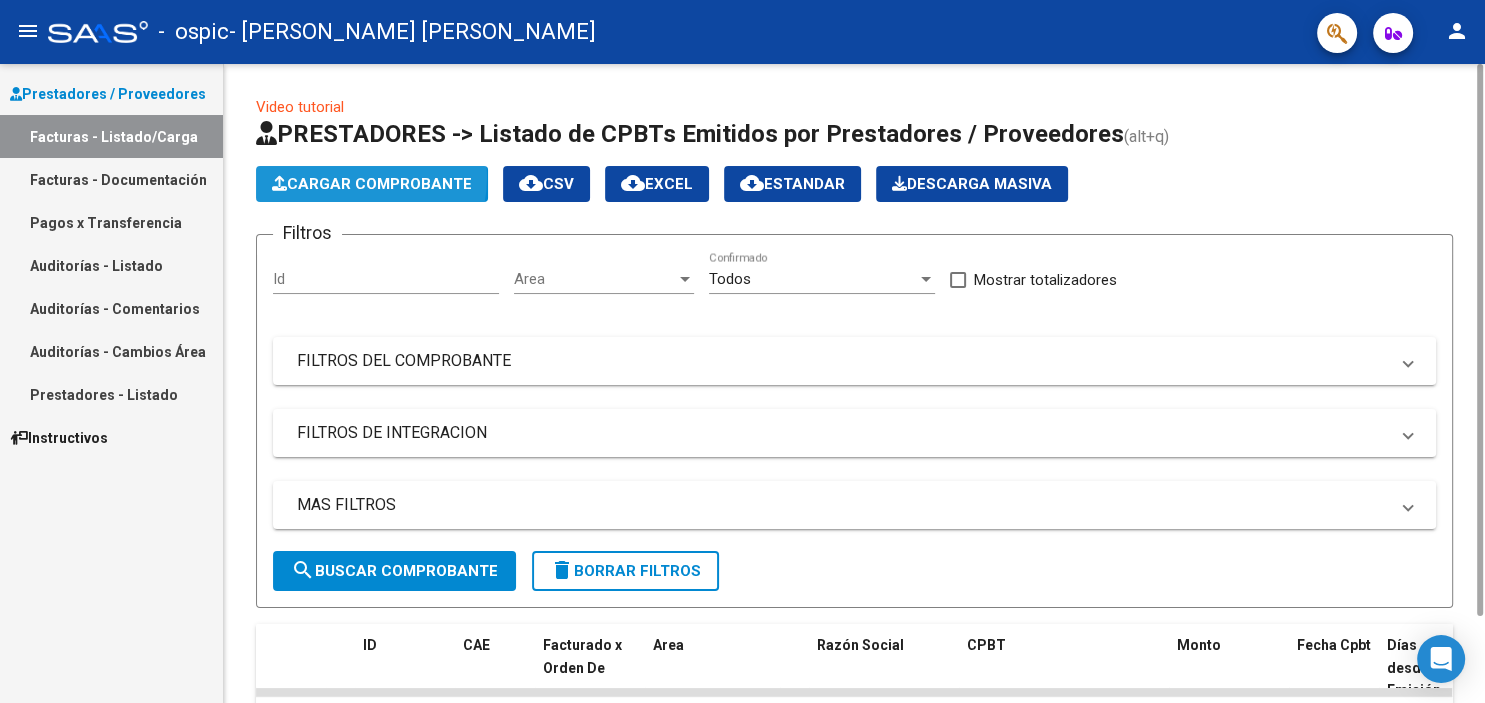 click on "Cargar Comprobante" 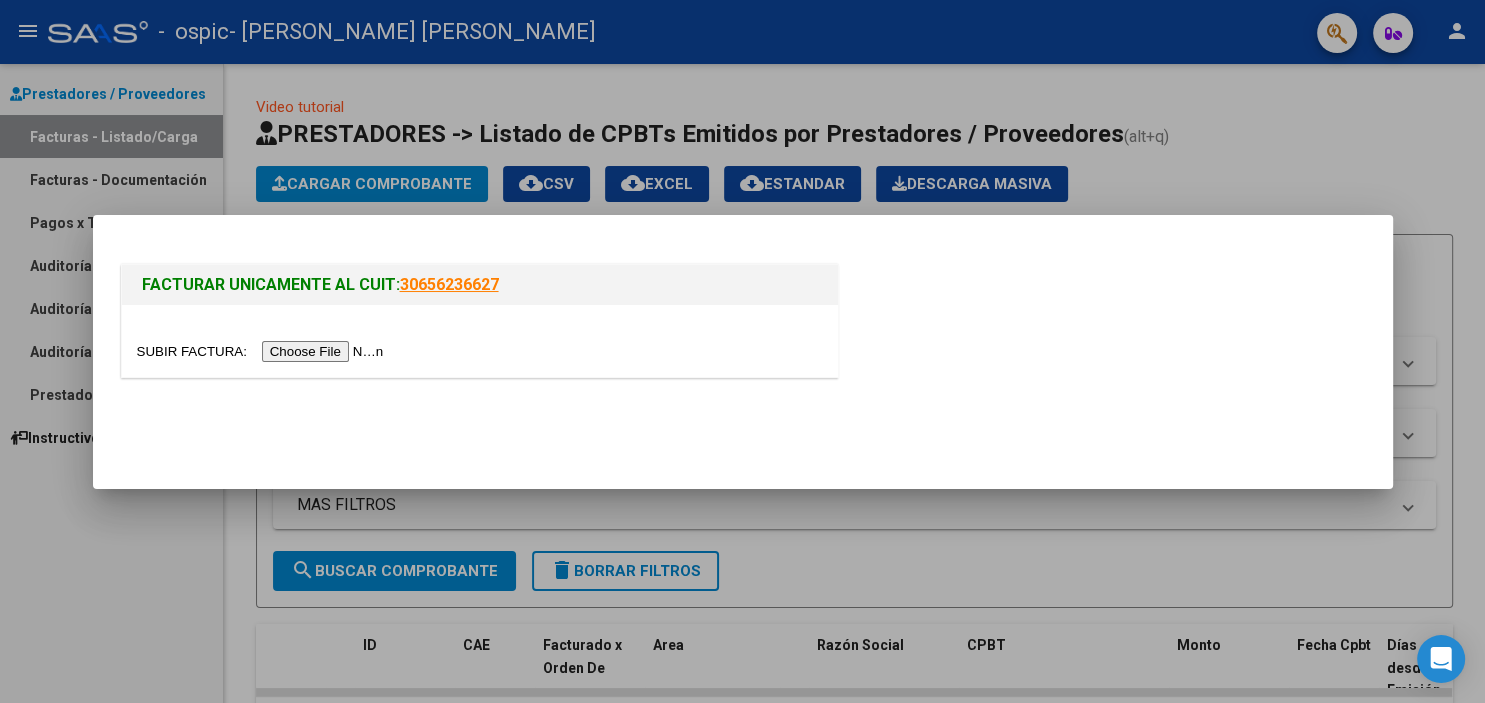 click at bounding box center [263, 351] 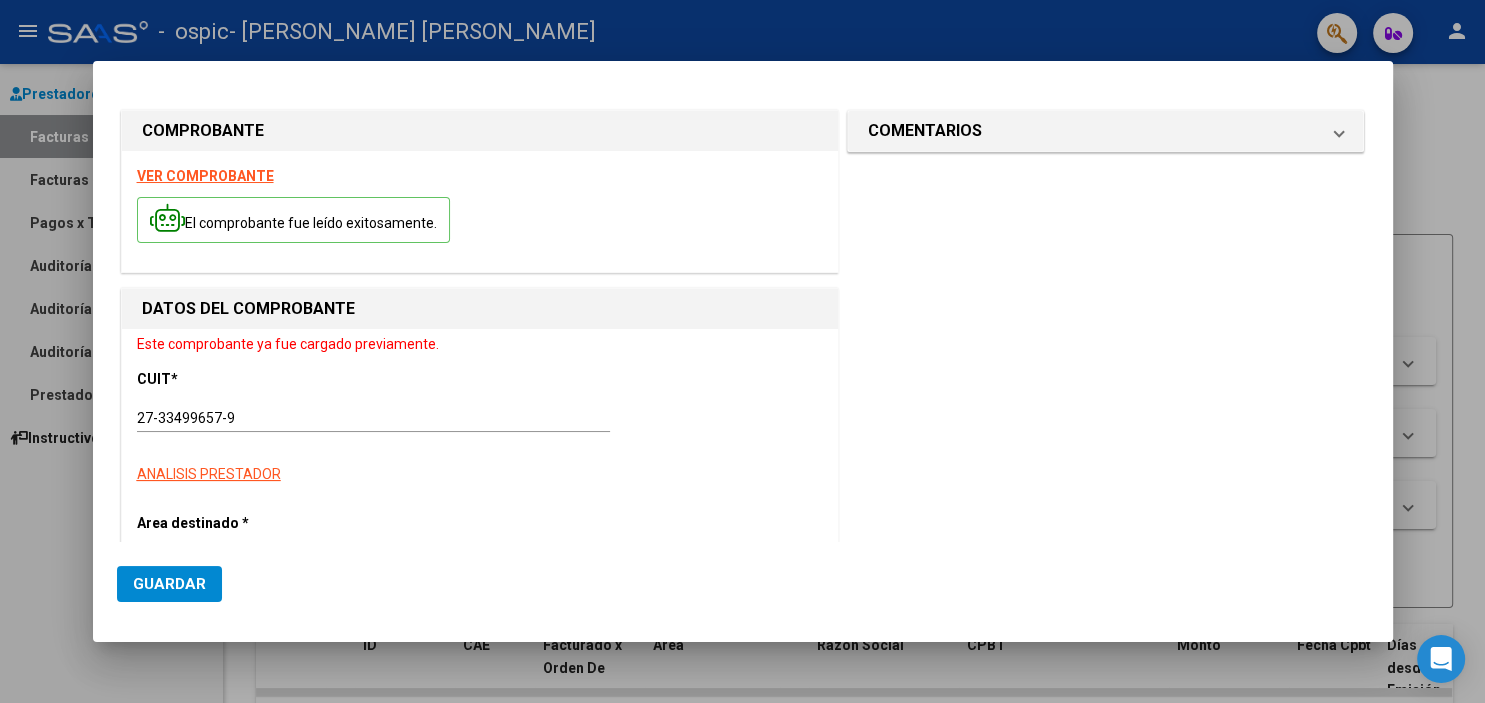 click at bounding box center [742, 351] 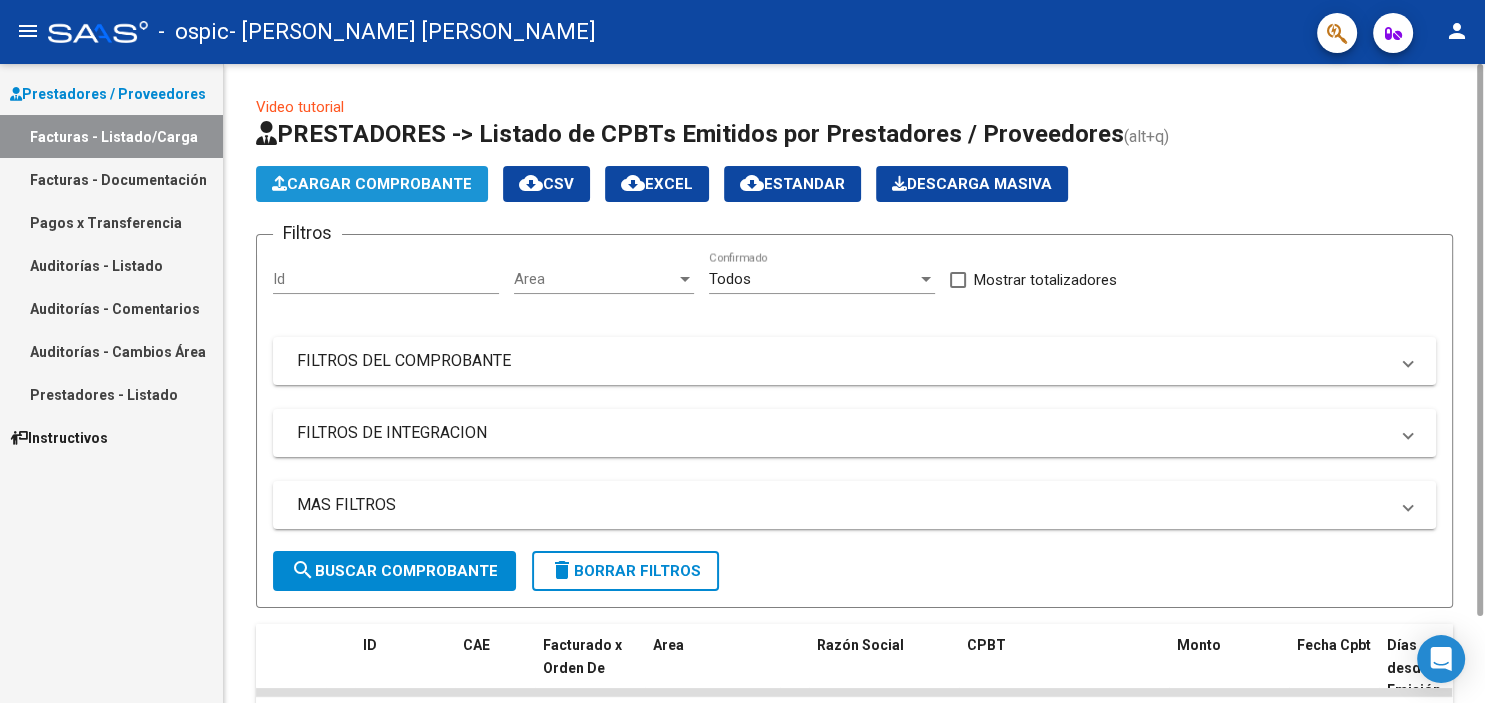 click on "Cargar Comprobante" 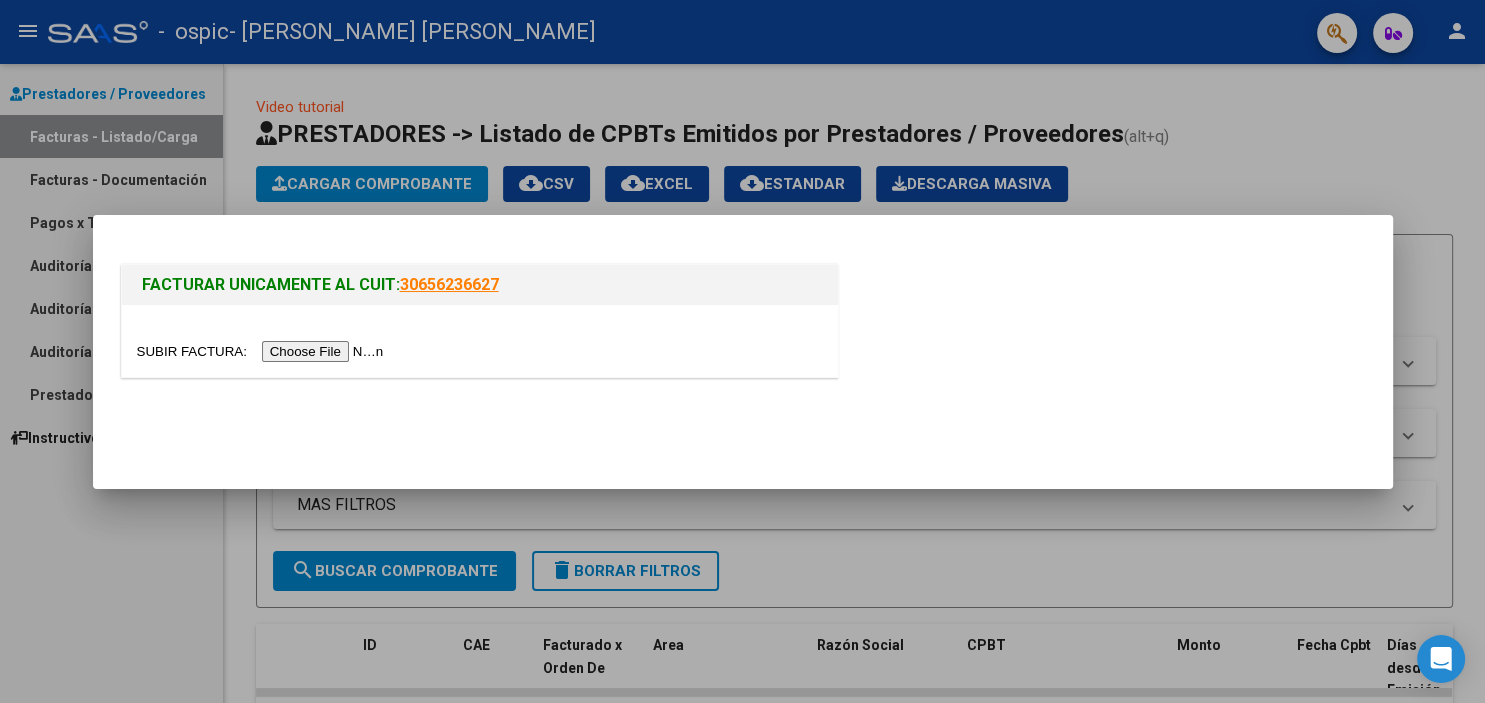 click at bounding box center (480, 341) 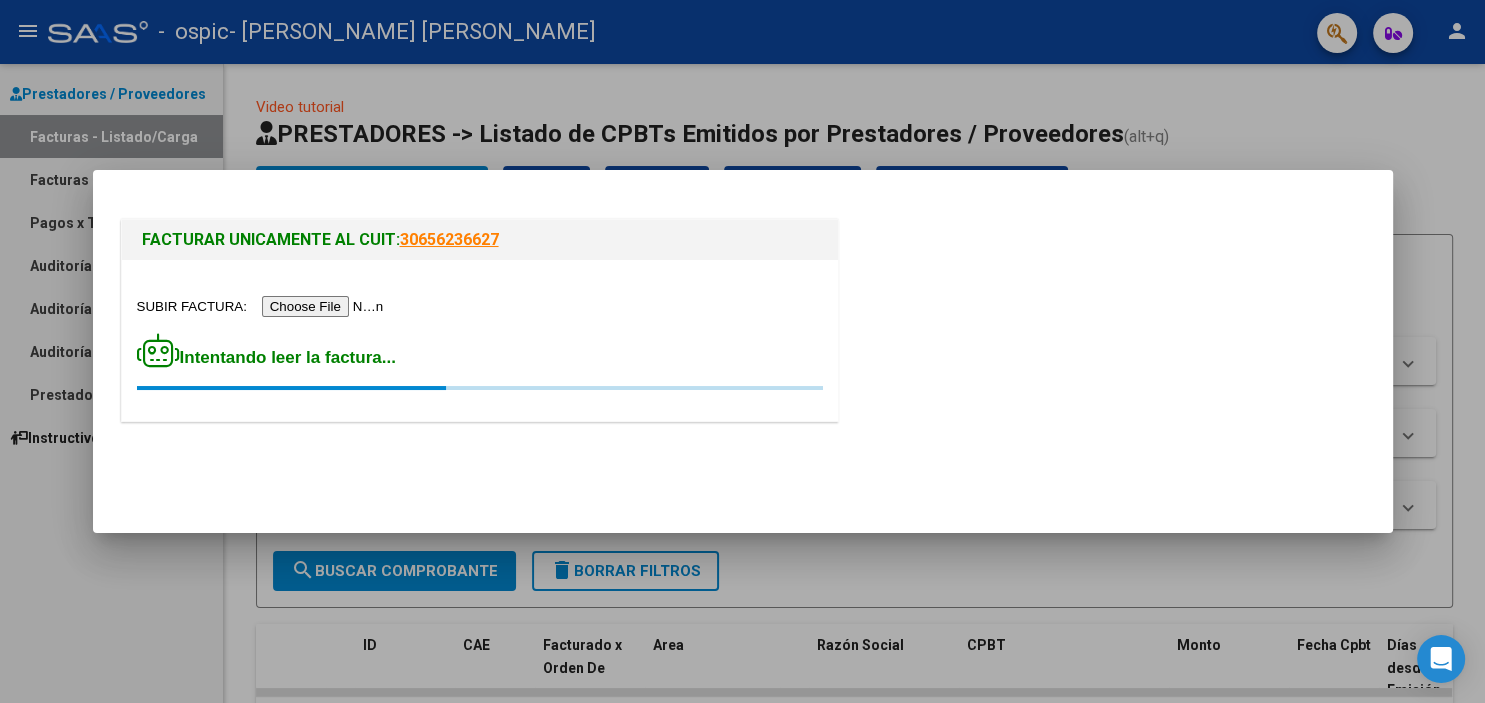 click at bounding box center [263, 306] 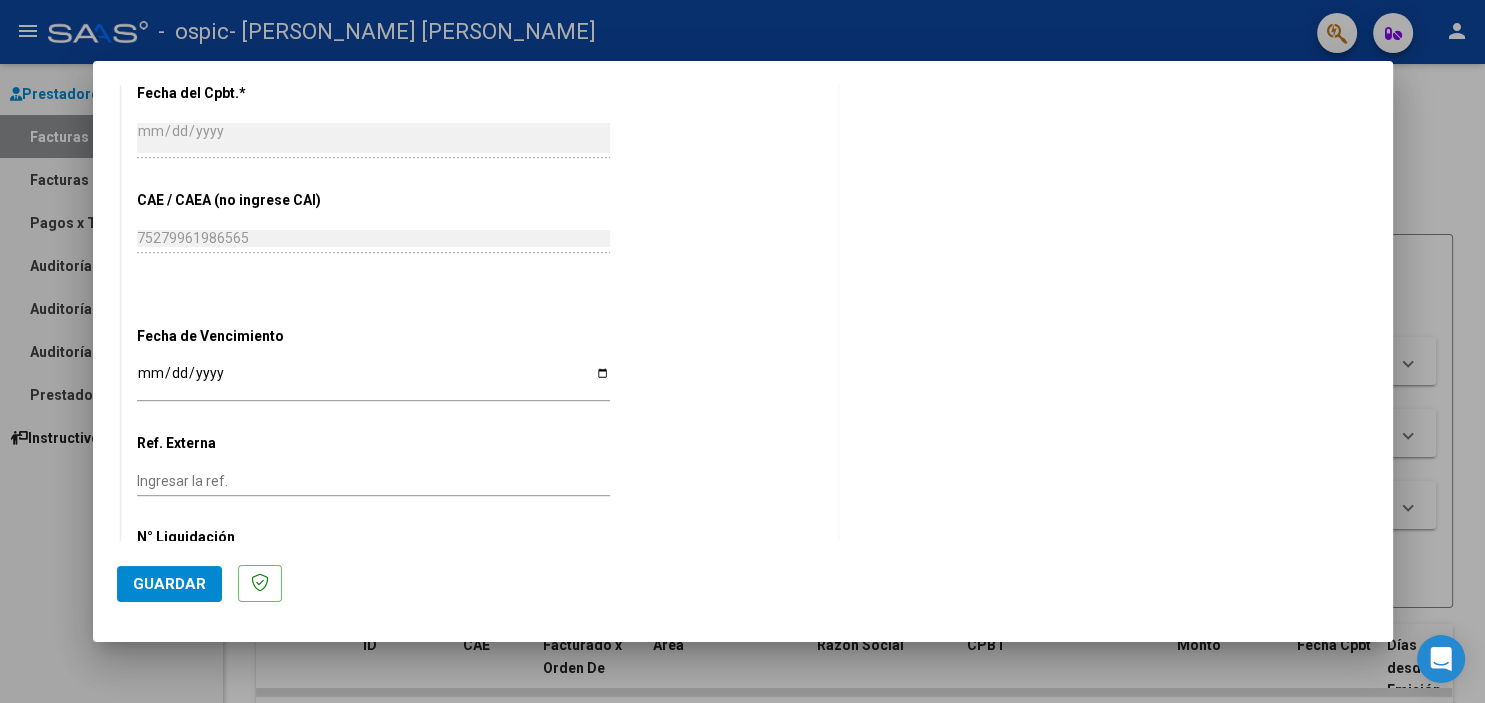 scroll, scrollTop: 951, scrollLeft: 0, axis: vertical 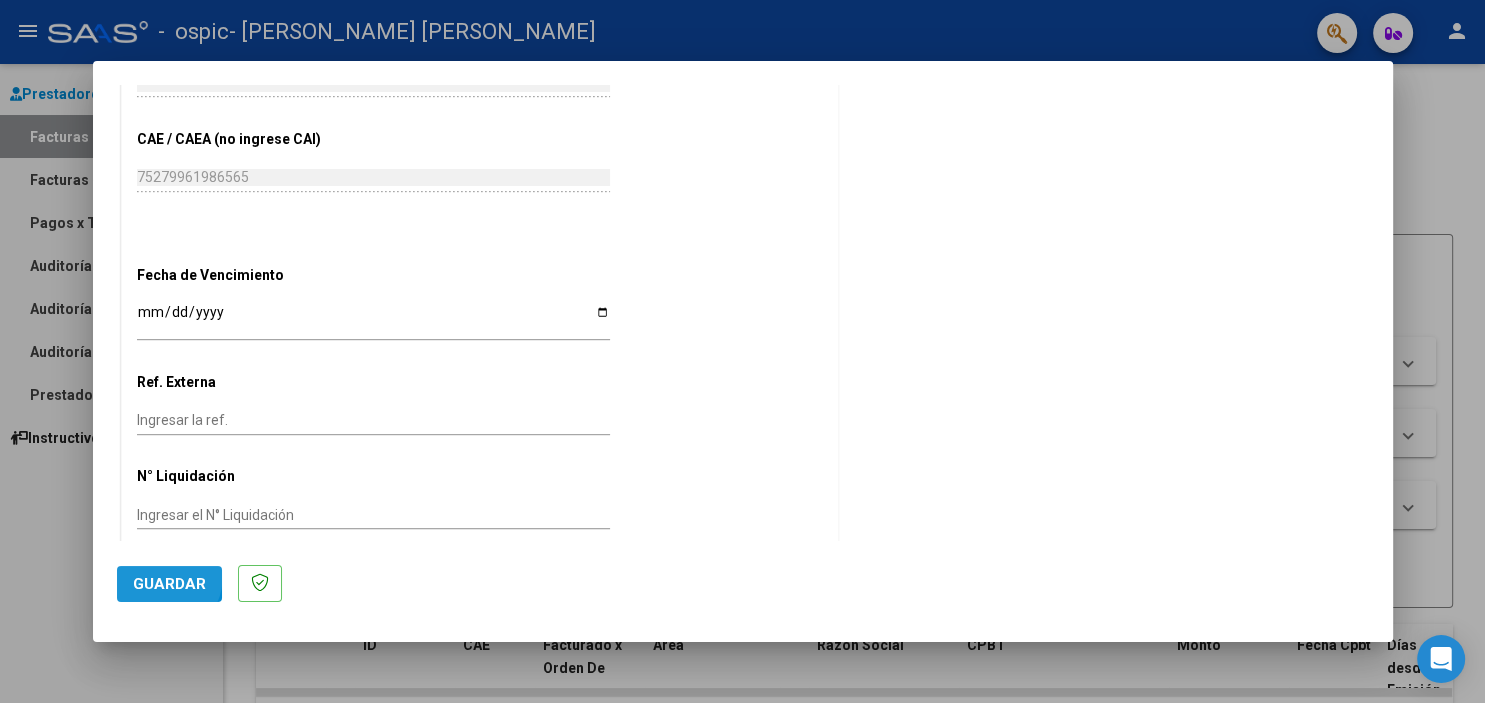 click on "Guardar" 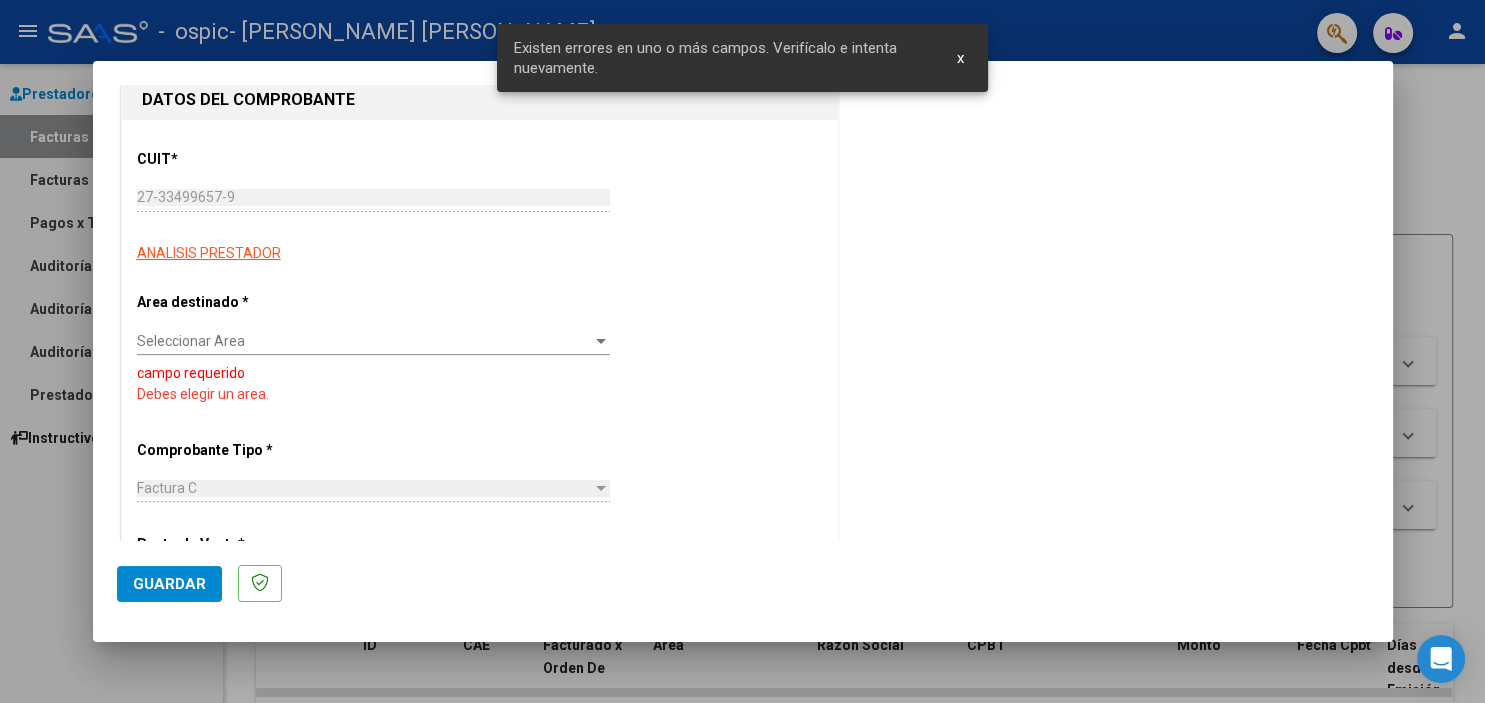 scroll, scrollTop: 208, scrollLeft: 0, axis: vertical 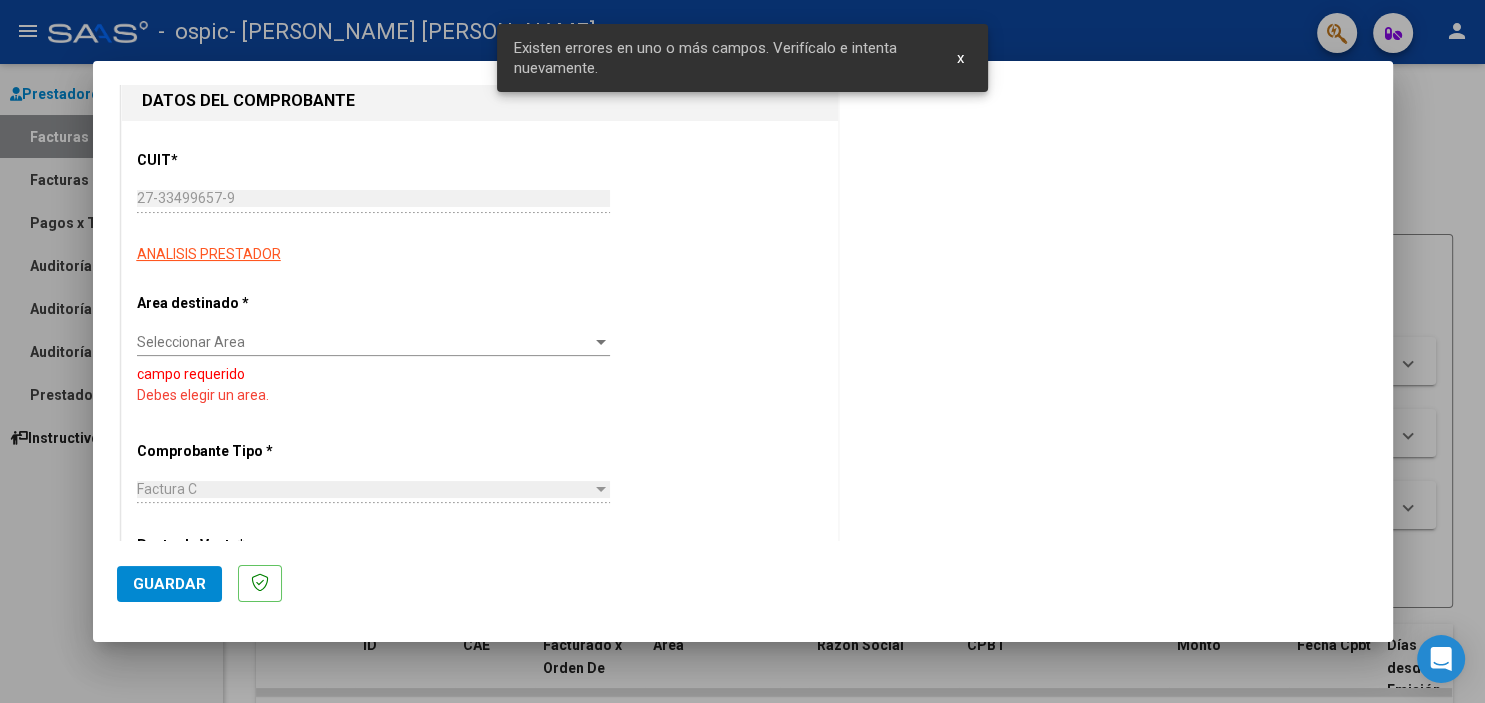 click on "Seleccionar Area" at bounding box center [364, 342] 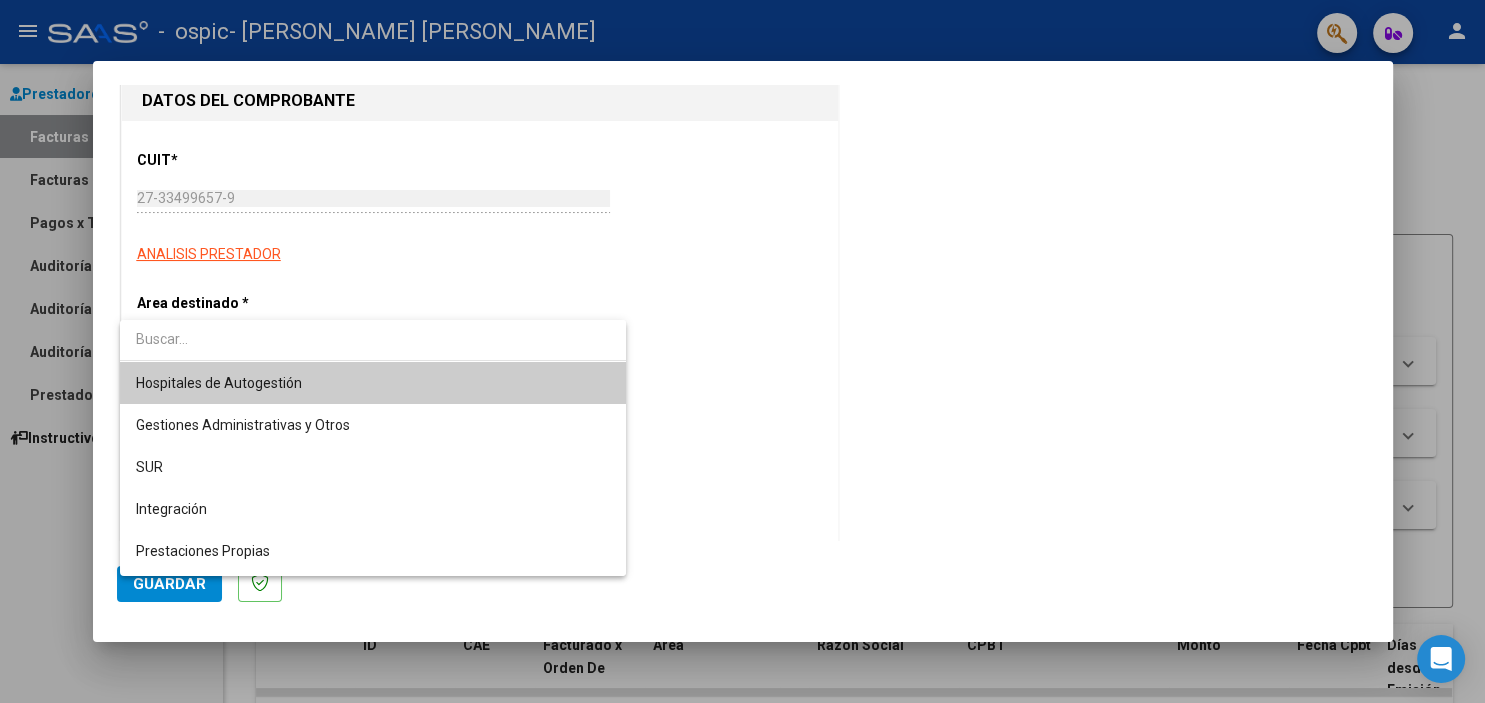 click at bounding box center (742, 351) 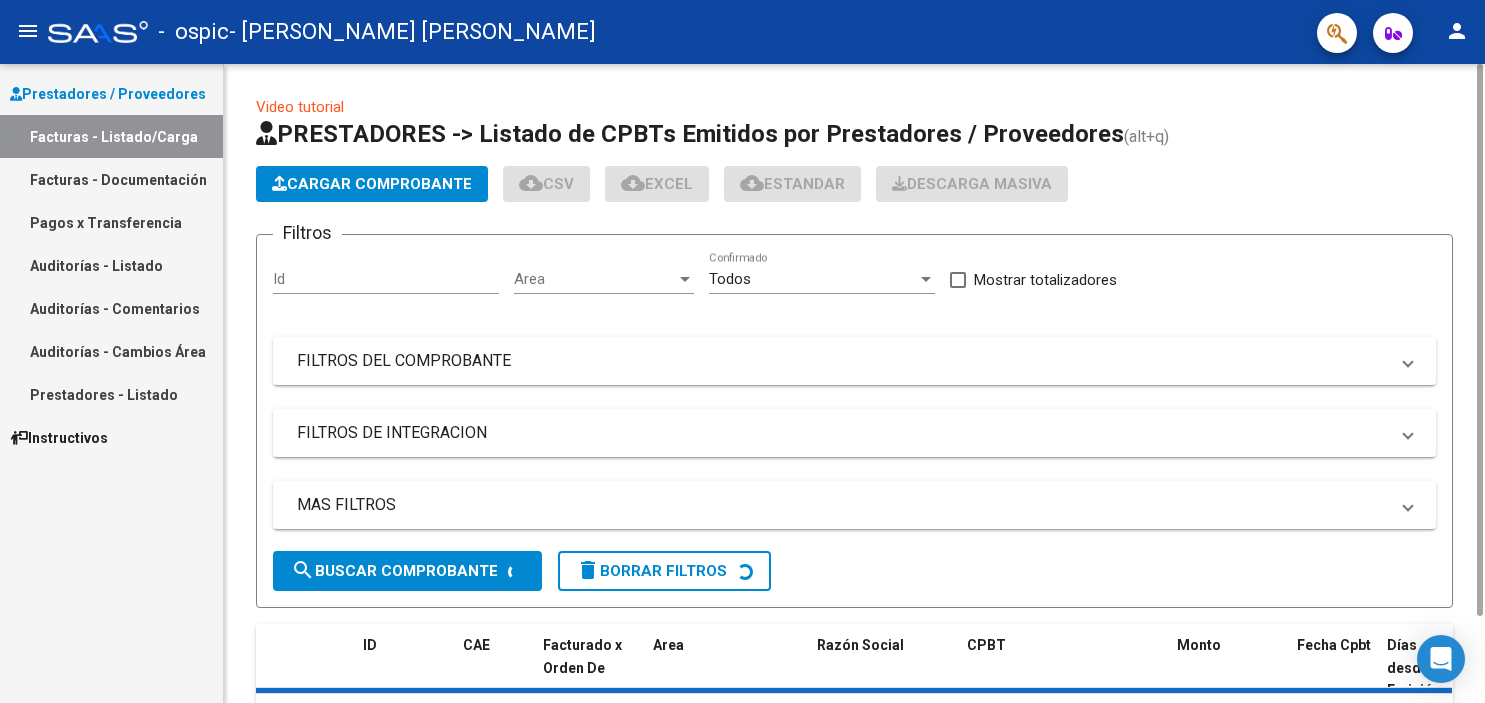 scroll, scrollTop: 0, scrollLeft: 0, axis: both 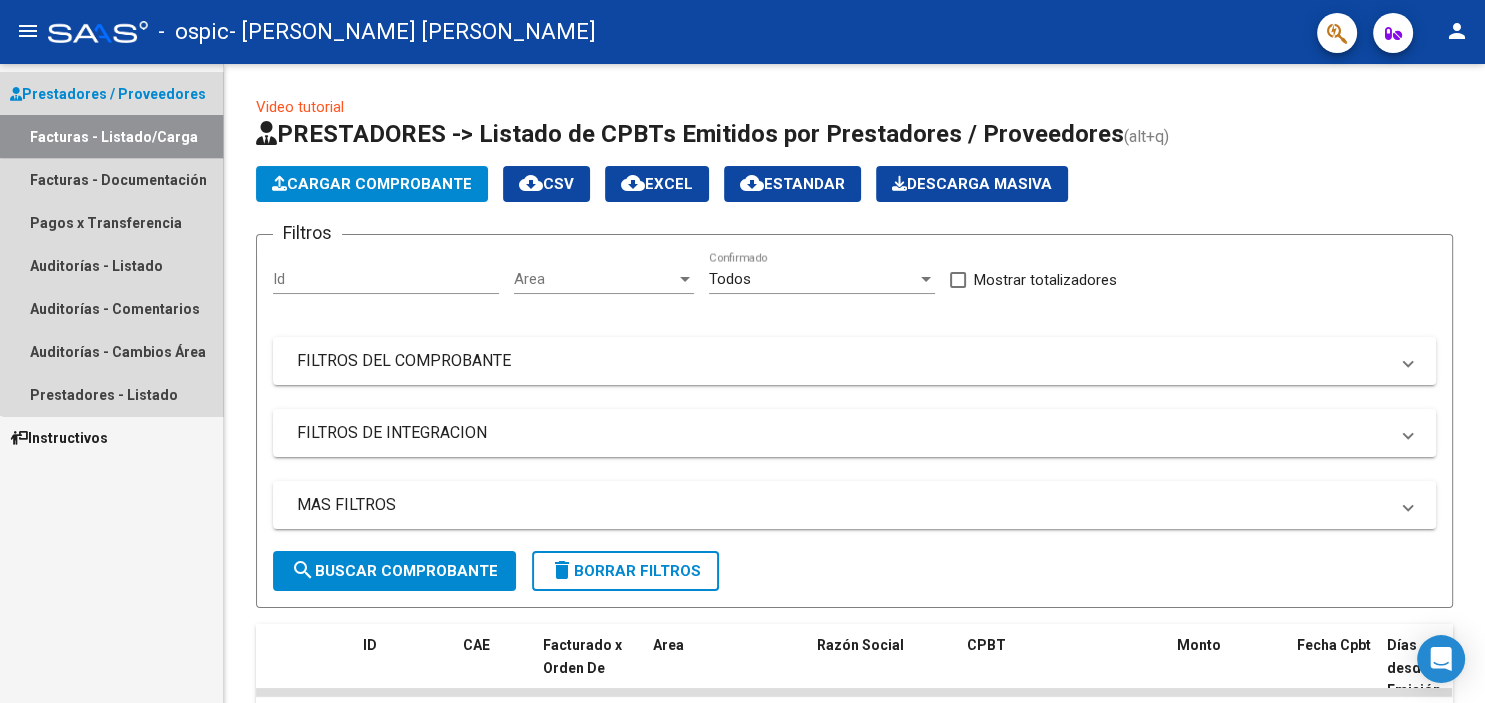 click on "Facturas - Listado/Carga" at bounding box center (111, 136) 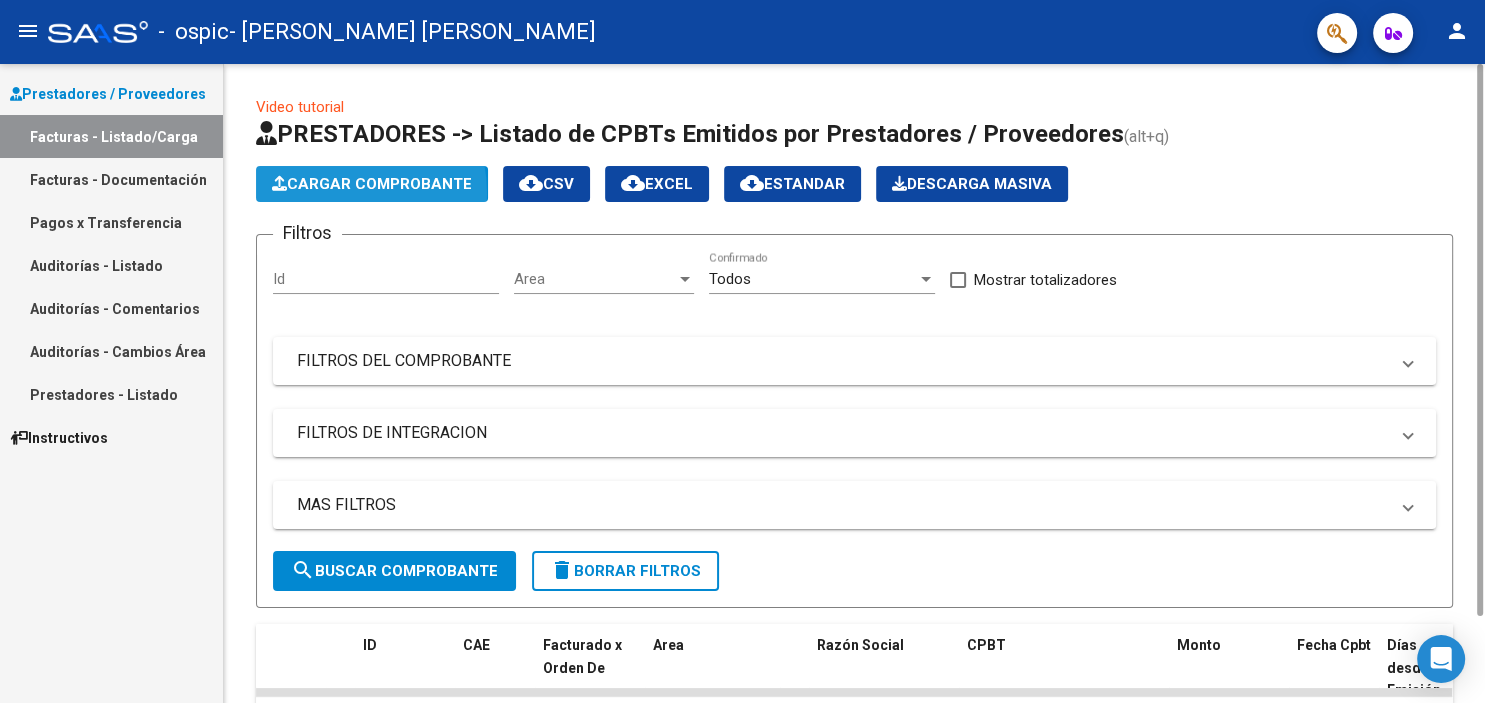 click on "Cargar Comprobante" 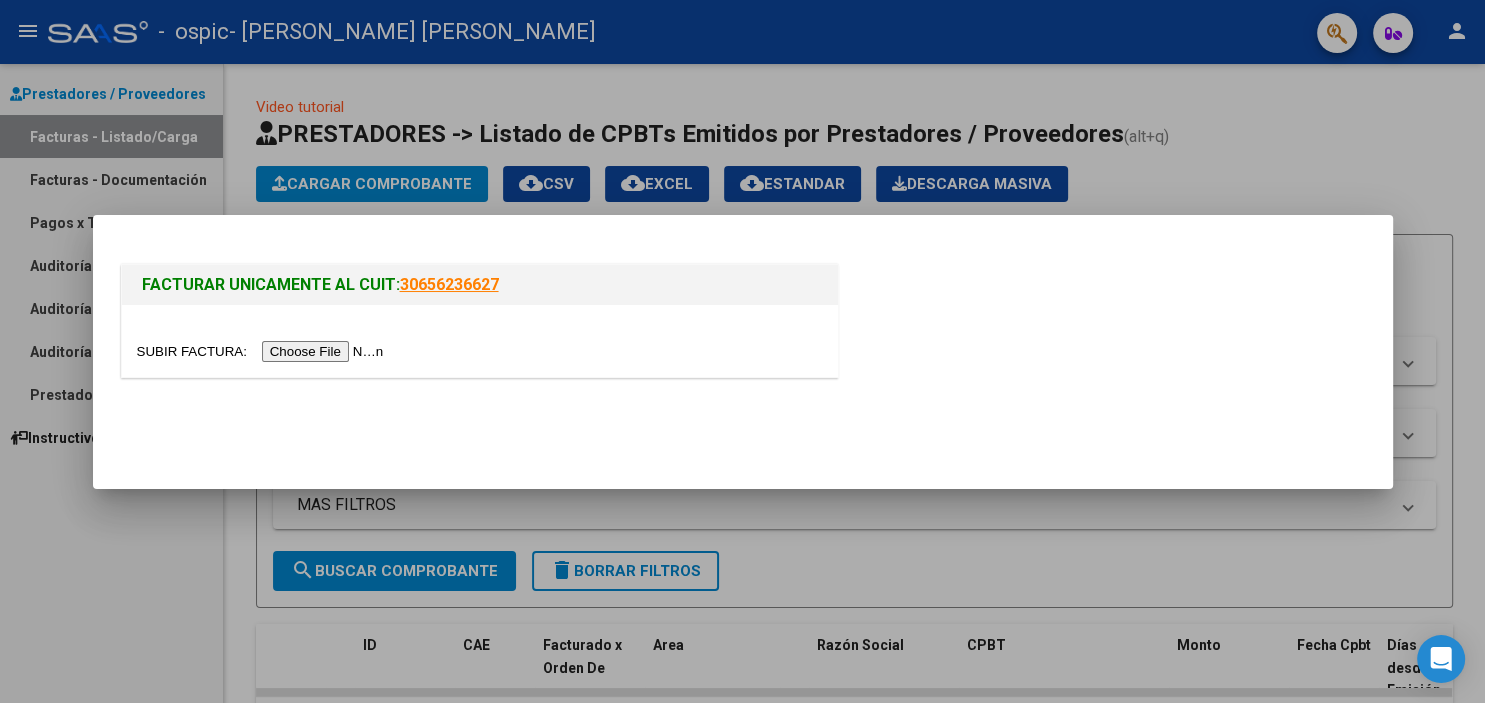 click at bounding box center [263, 351] 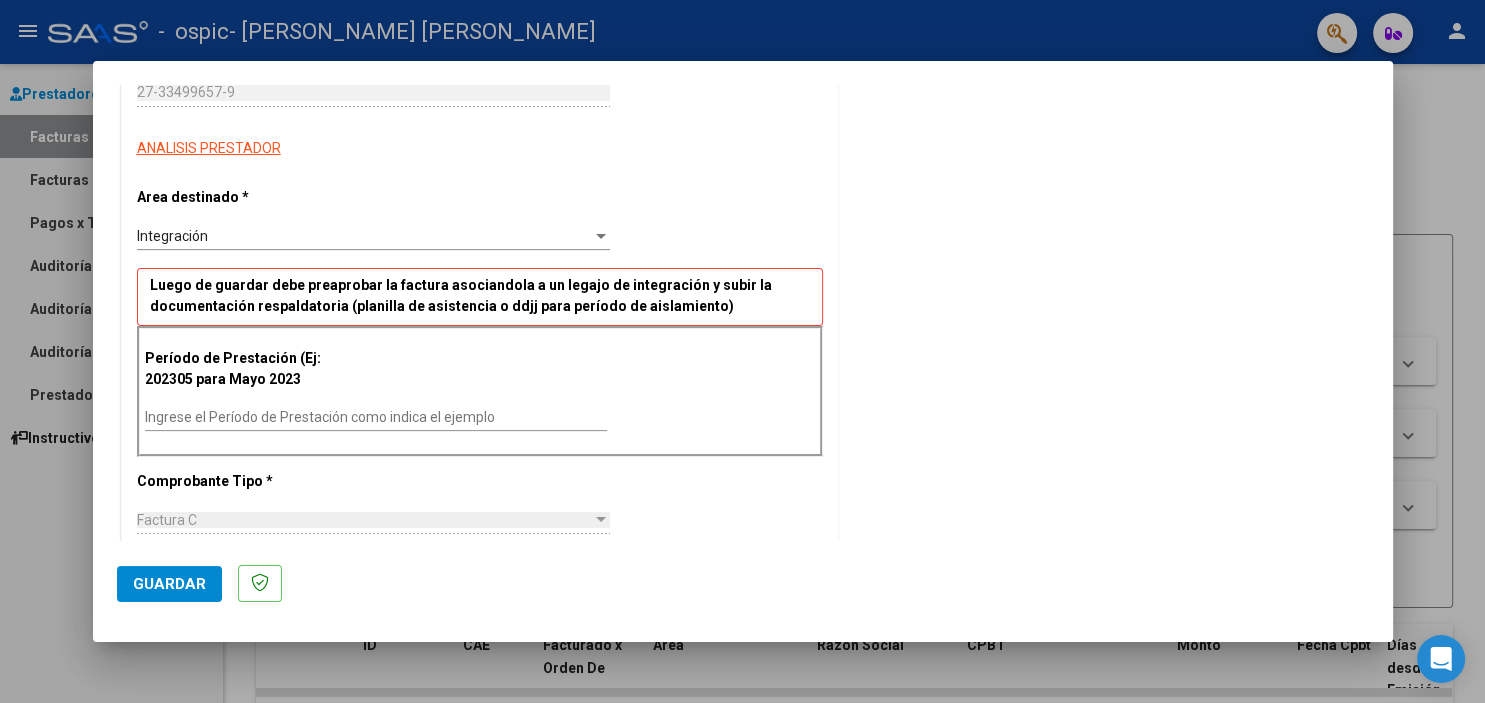 scroll, scrollTop: 320, scrollLeft: 0, axis: vertical 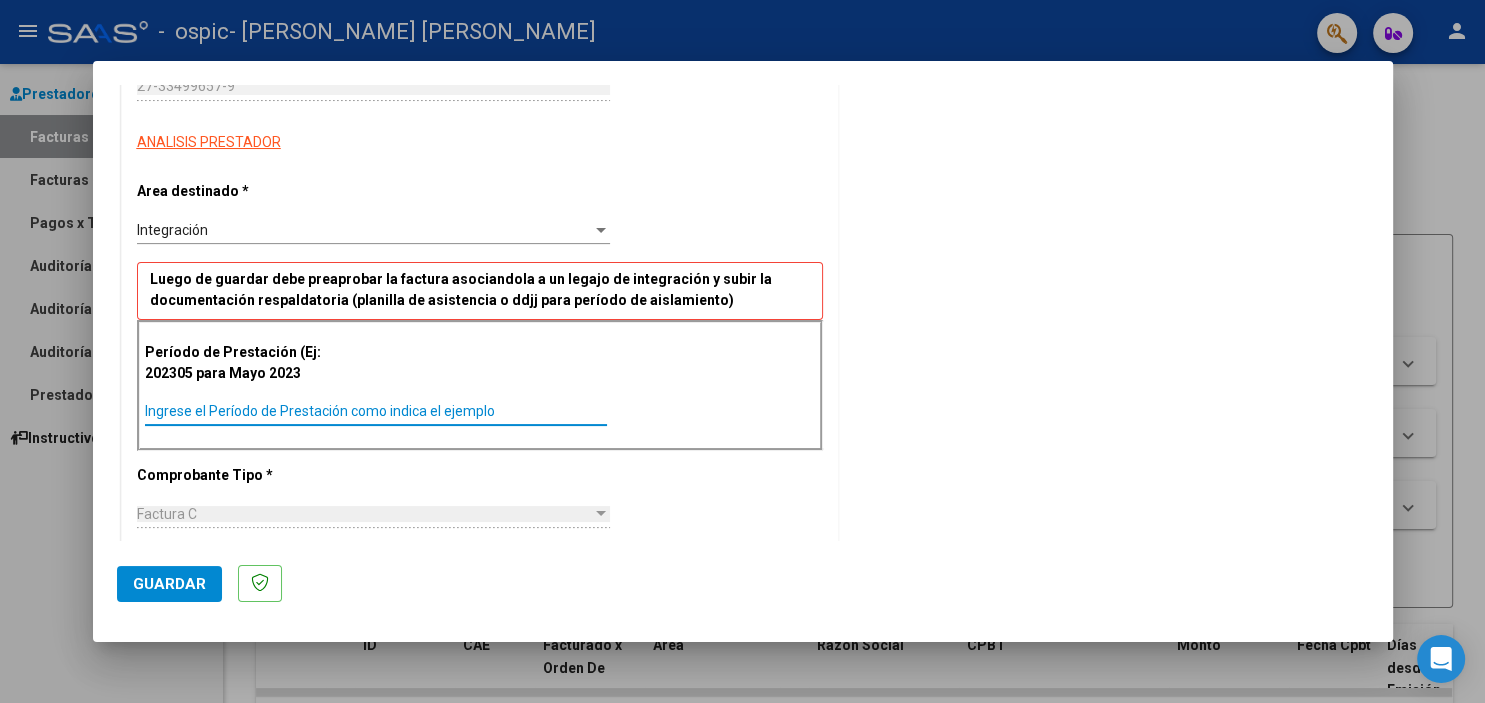 click on "Ingrese el Período de Prestación como indica el ejemplo" at bounding box center [376, 411] 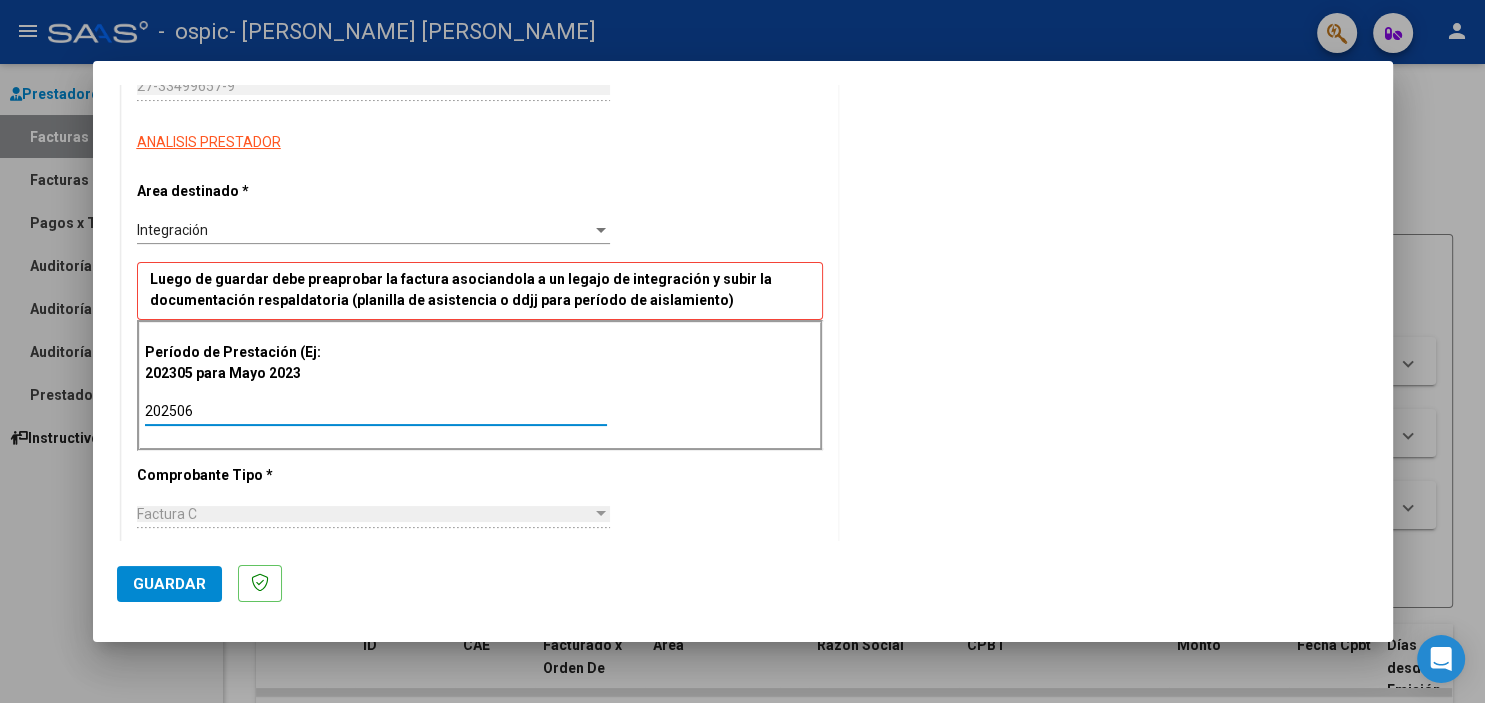 type on "202506" 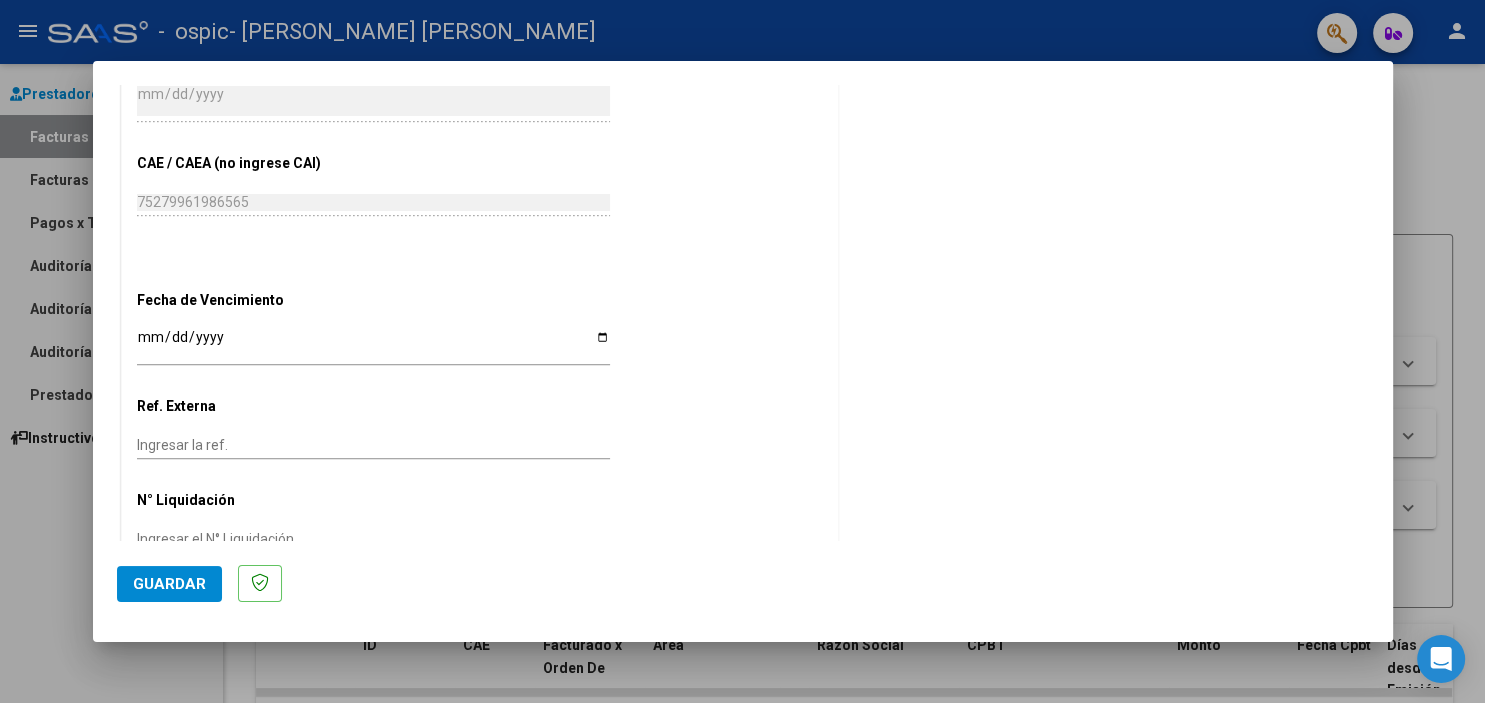 scroll, scrollTop: 1140, scrollLeft: 0, axis: vertical 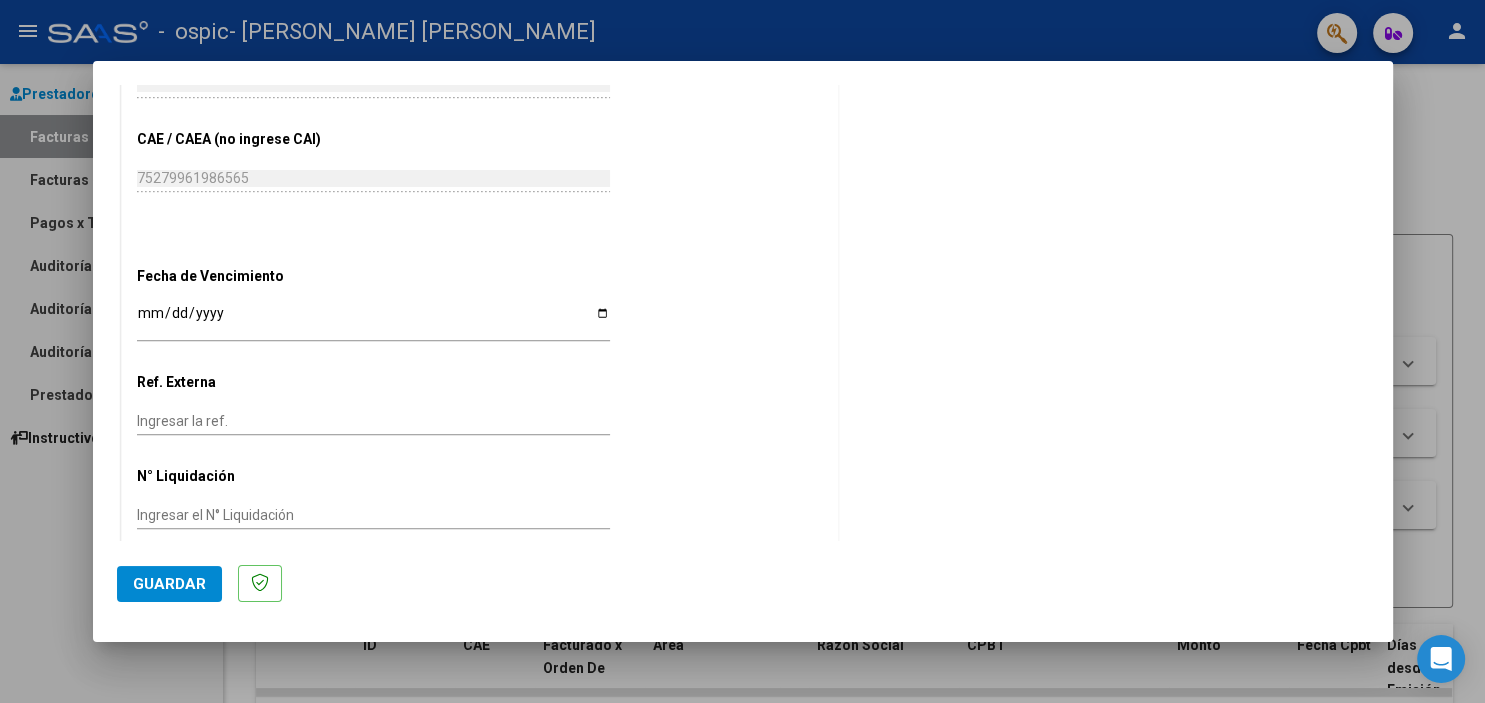 click at bounding box center (742, 351) 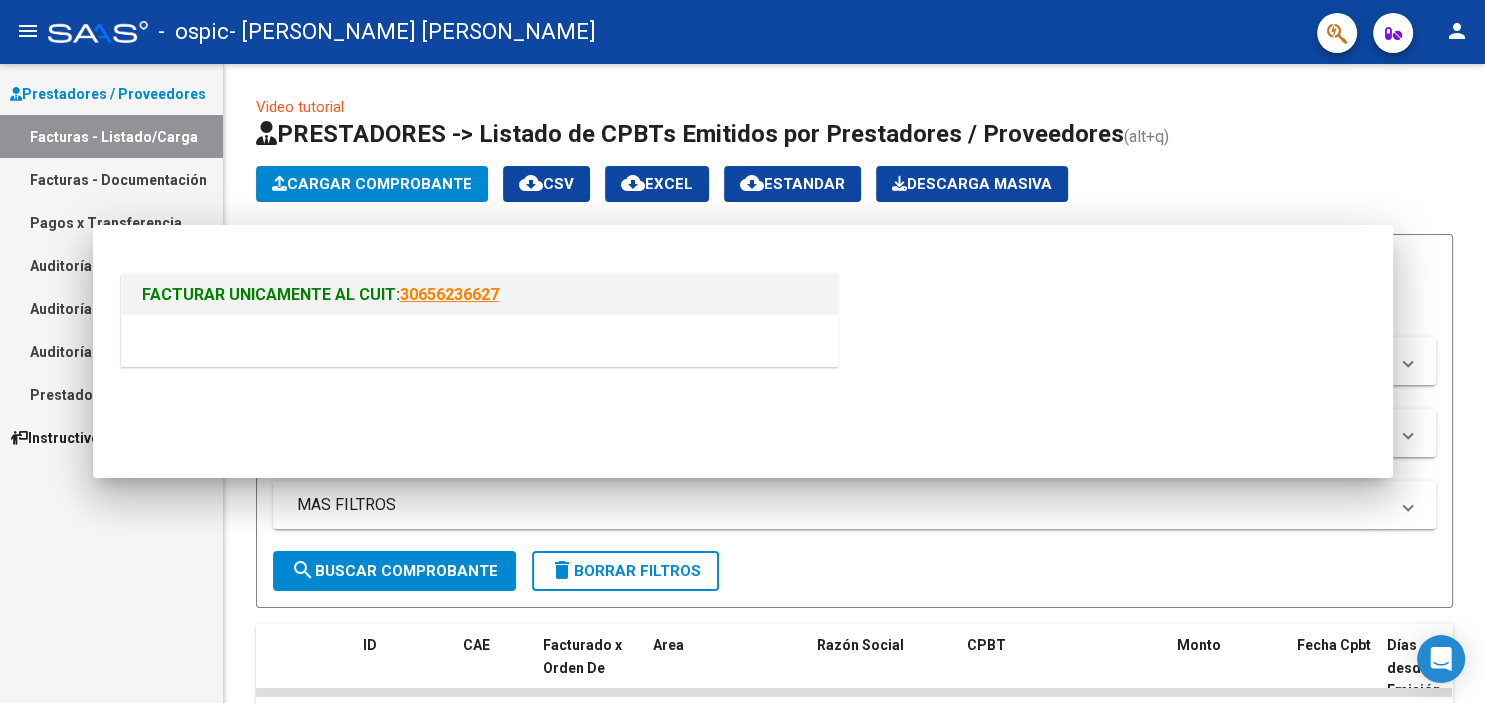 scroll, scrollTop: 0, scrollLeft: 0, axis: both 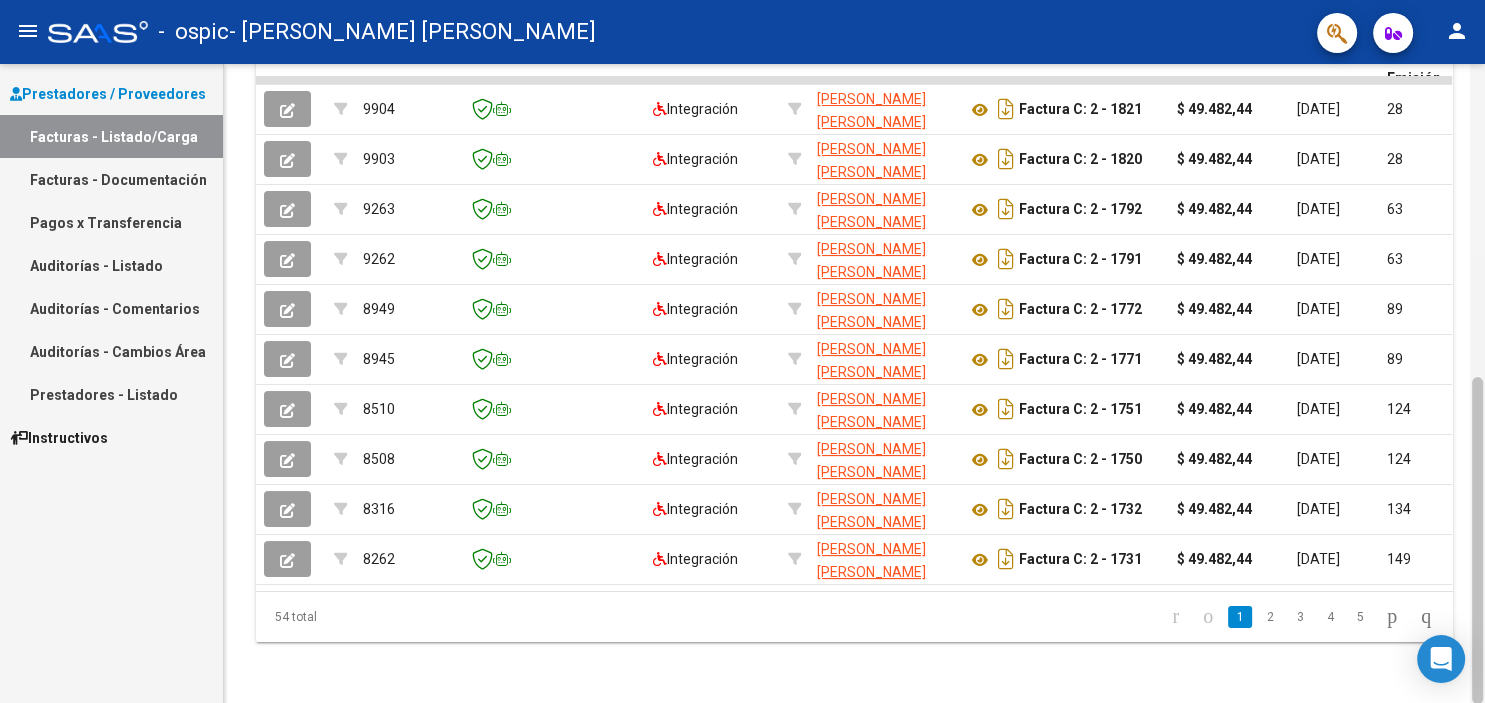drag, startPoint x: 1483, startPoint y: 450, endPoint x: 1474, endPoint y: 256, distance: 194.20865 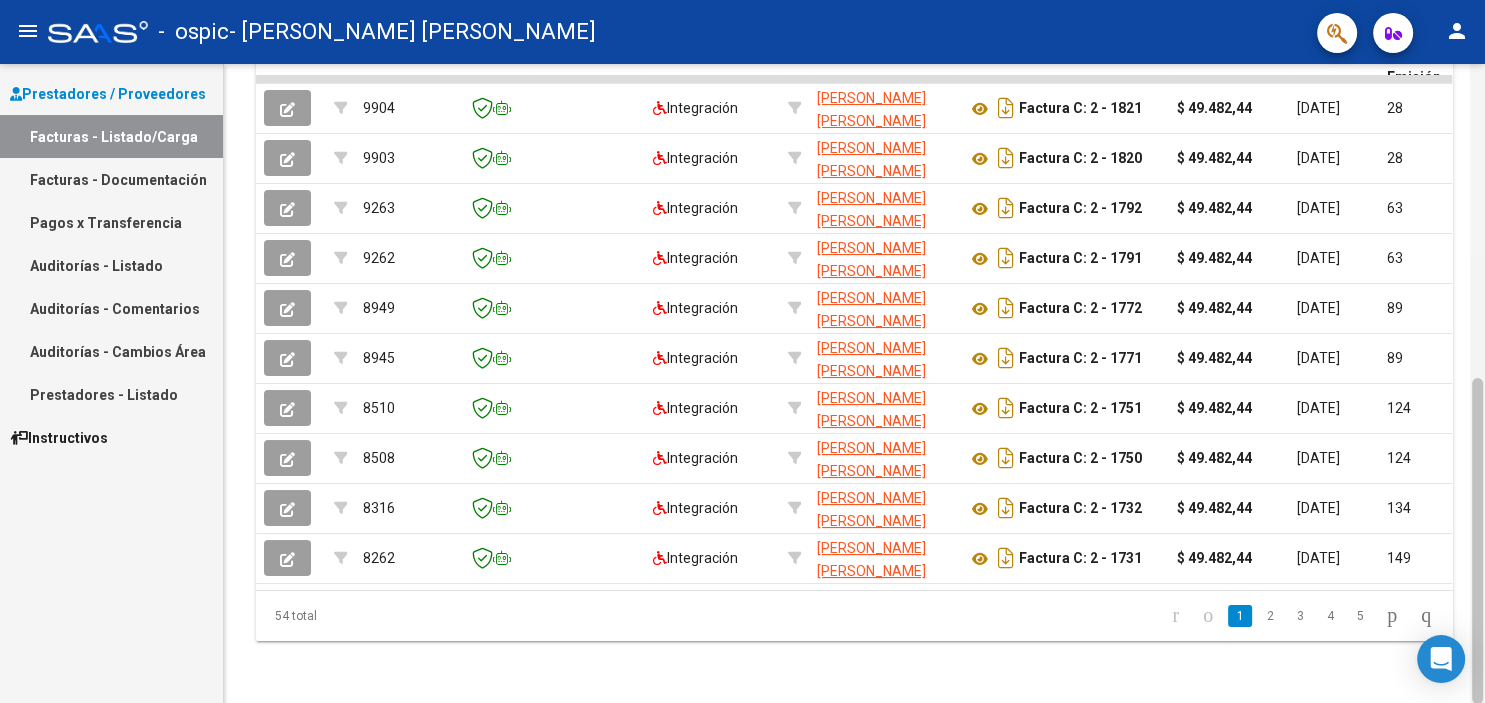 drag, startPoint x: 1484, startPoint y: 423, endPoint x: 1480, endPoint y: 194, distance: 229.03493 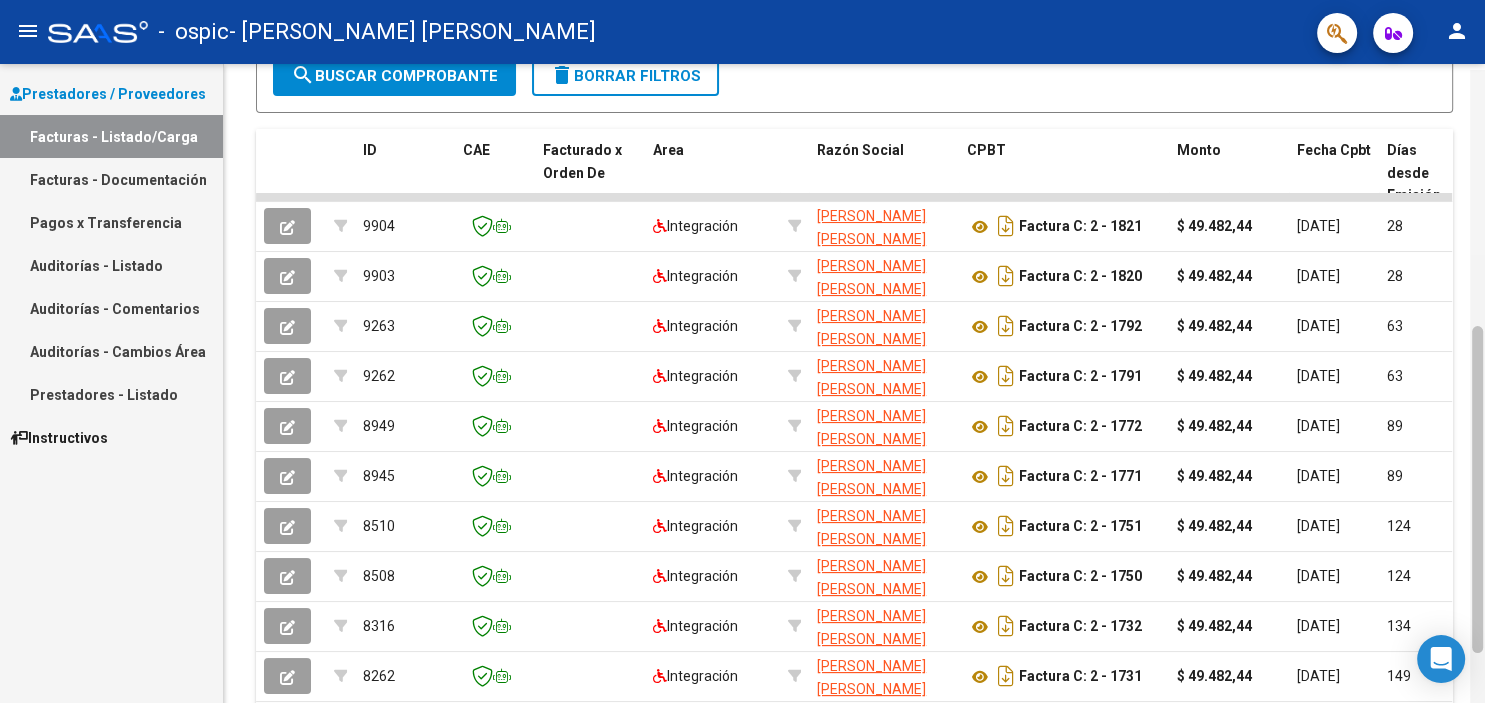 scroll, scrollTop: 456, scrollLeft: 0, axis: vertical 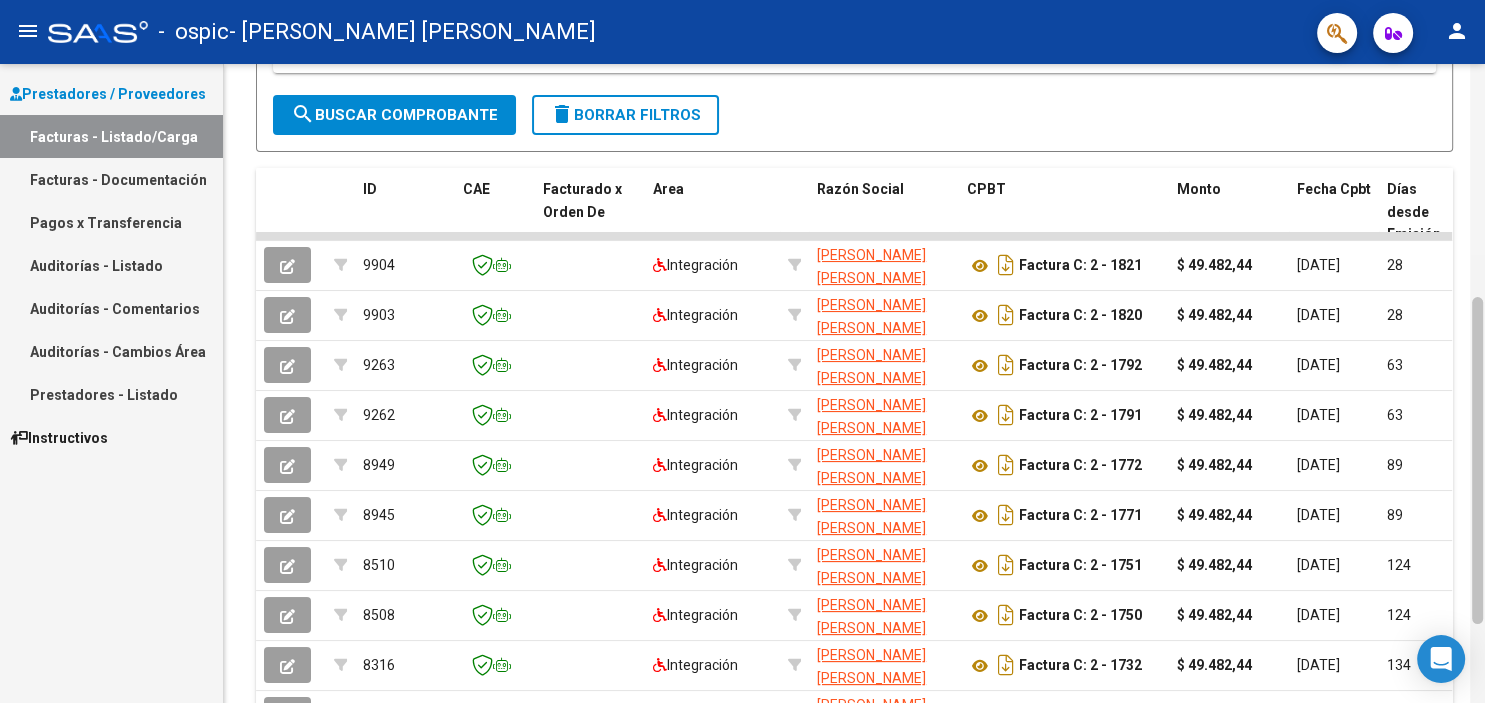 drag, startPoint x: 1479, startPoint y: 399, endPoint x: 1484, endPoint y: 319, distance: 80.1561 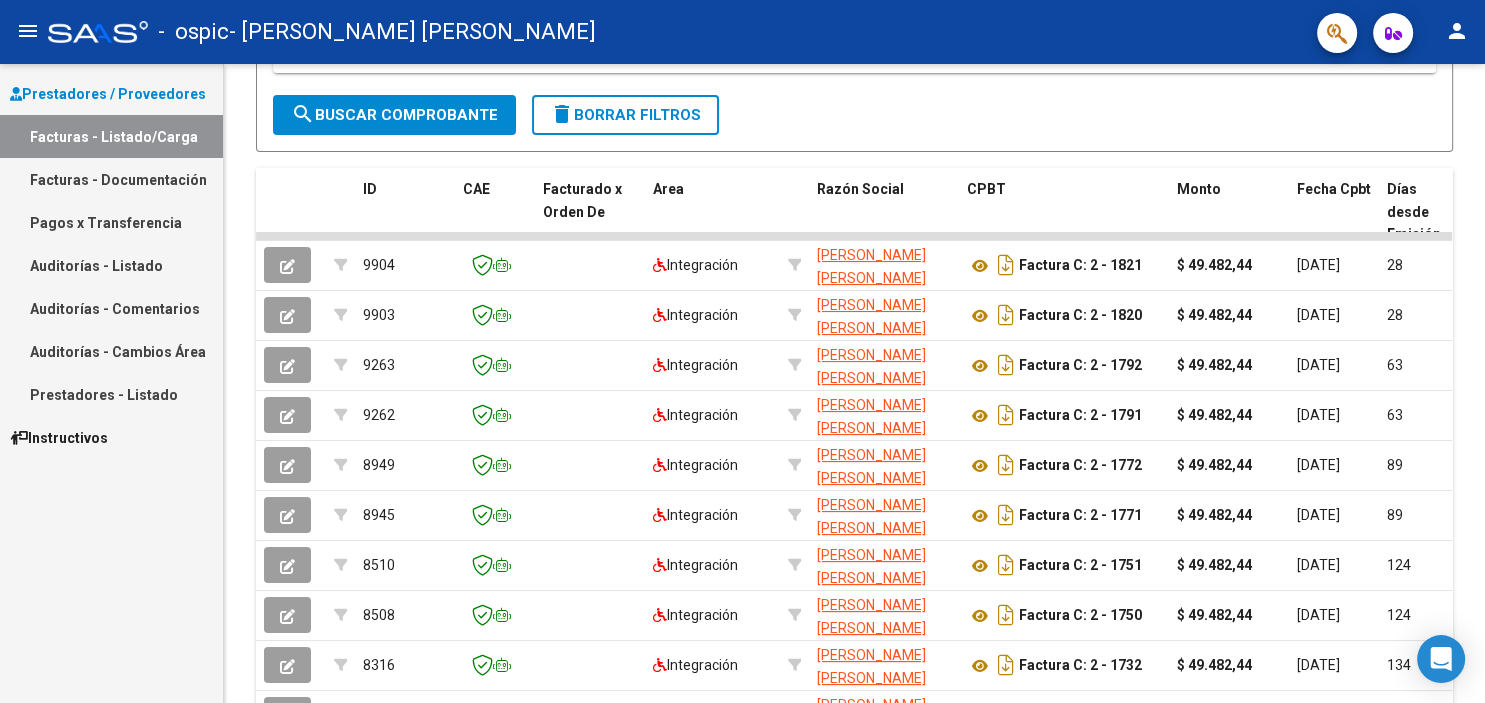 click on "Facturas - Listado/Carga" at bounding box center (111, 136) 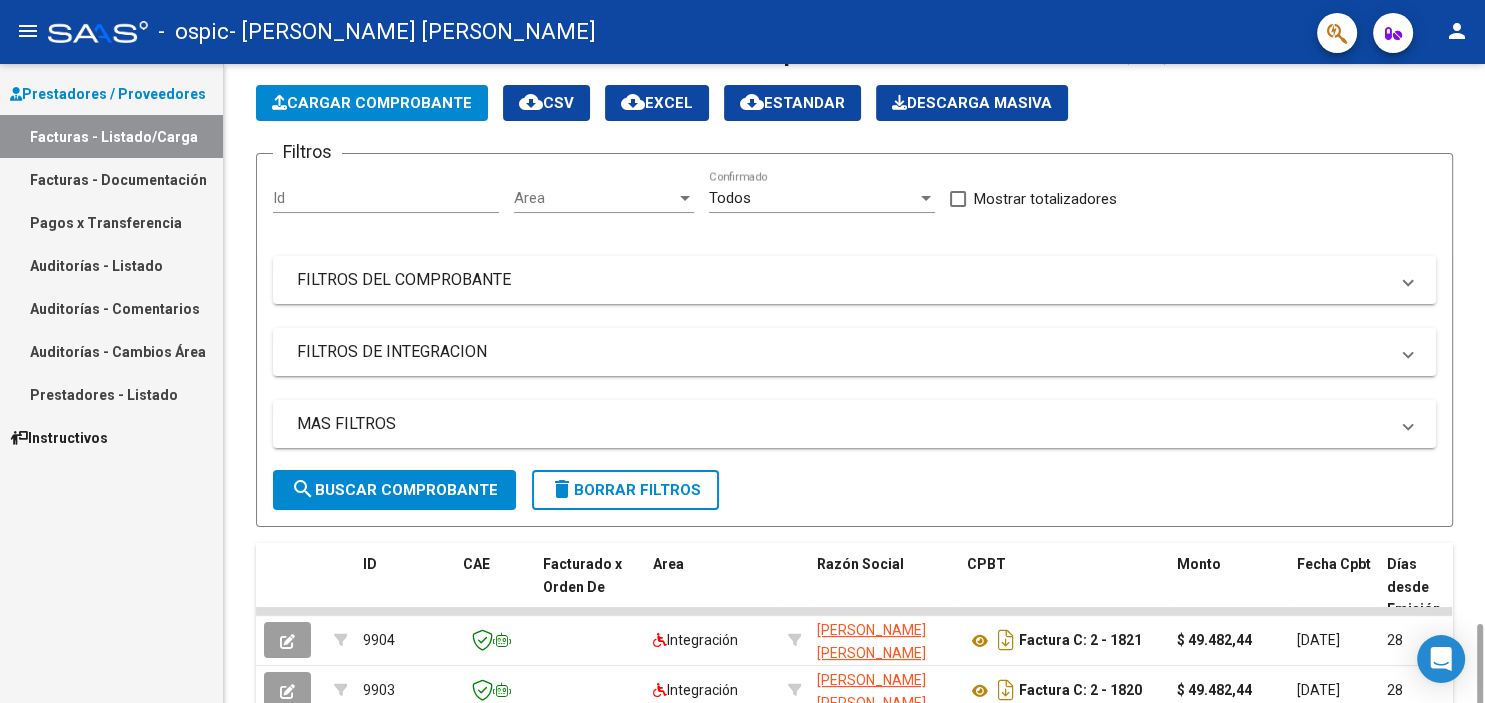 scroll, scrollTop: 0, scrollLeft: 0, axis: both 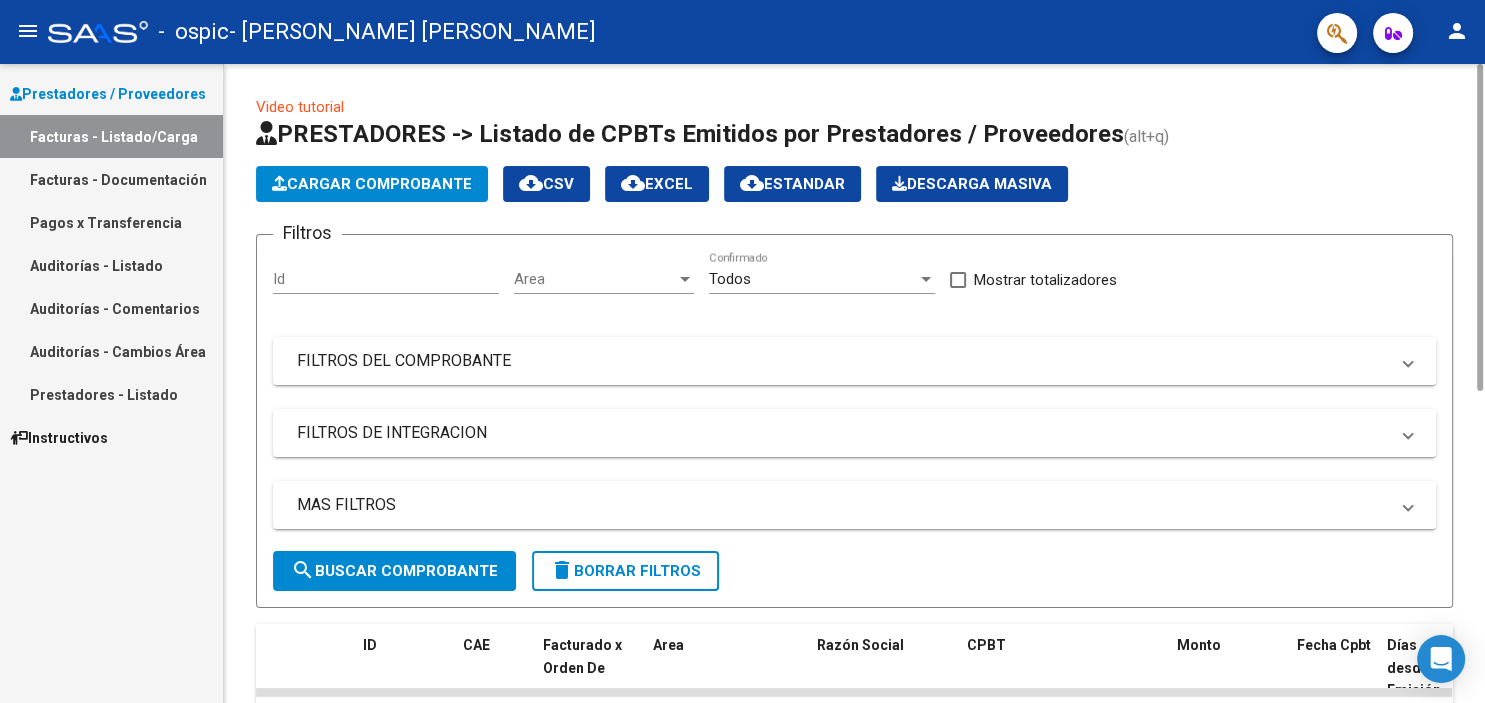 drag, startPoint x: 1475, startPoint y: 306, endPoint x: 1458, endPoint y: 53, distance: 253.5705 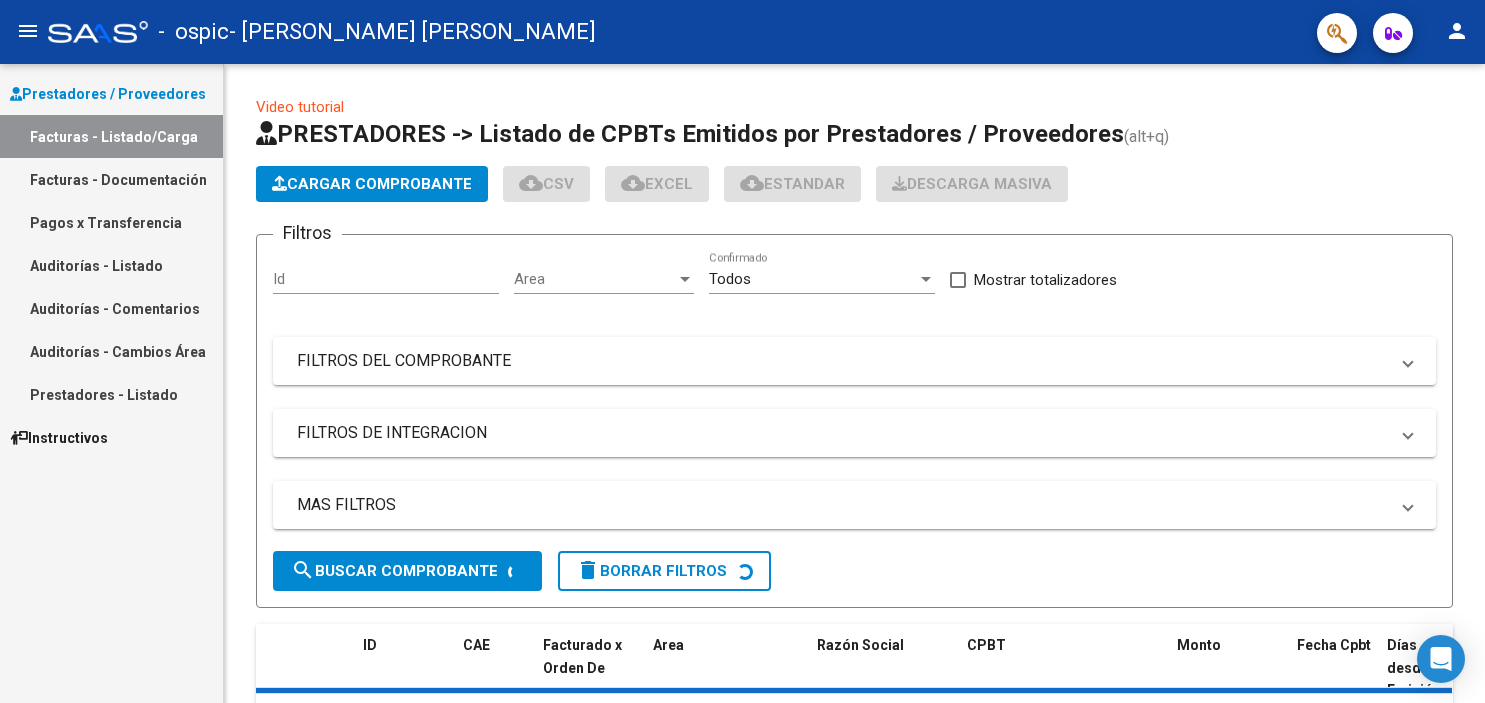scroll, scrollTop: 0, scrollLeft: 0, axis: both 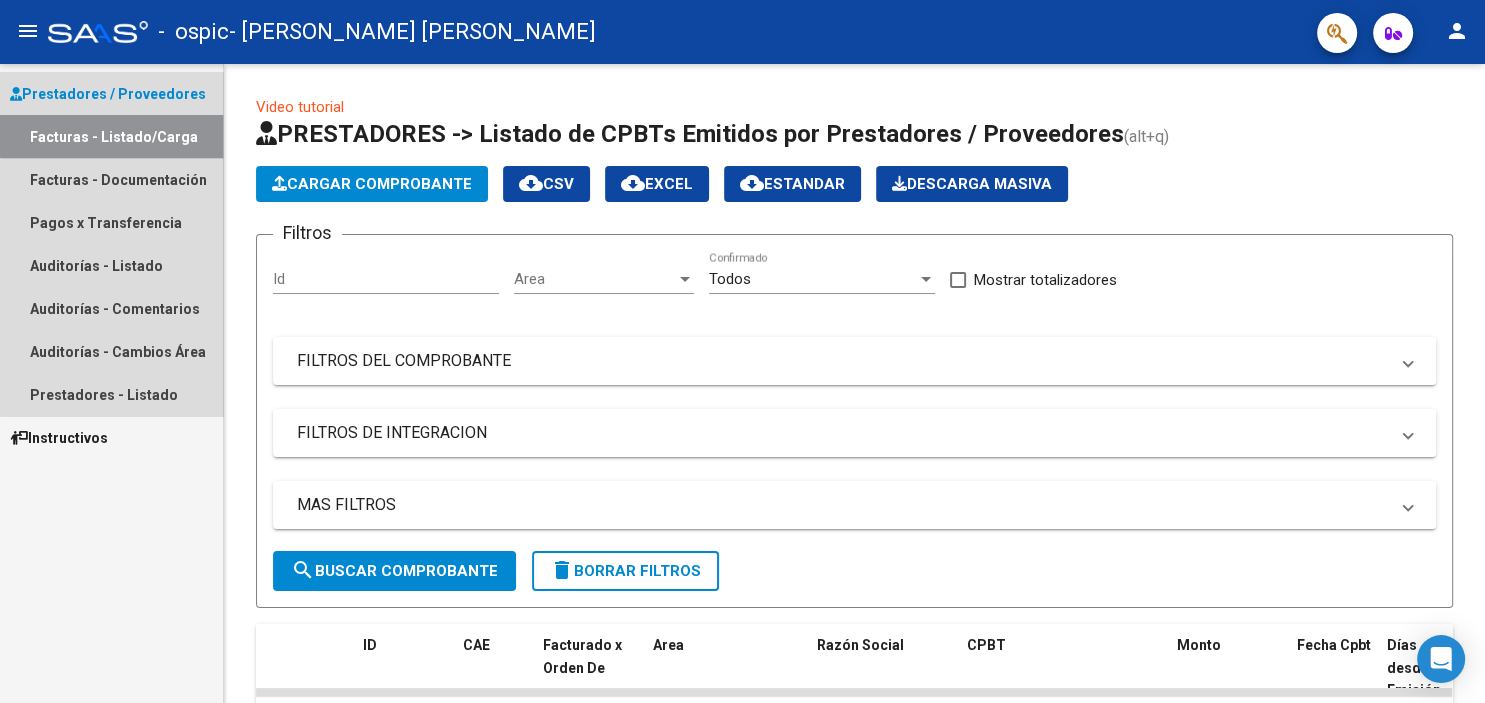 click on "Facturas - Listado/Carga" at bounding box center [111, 136] 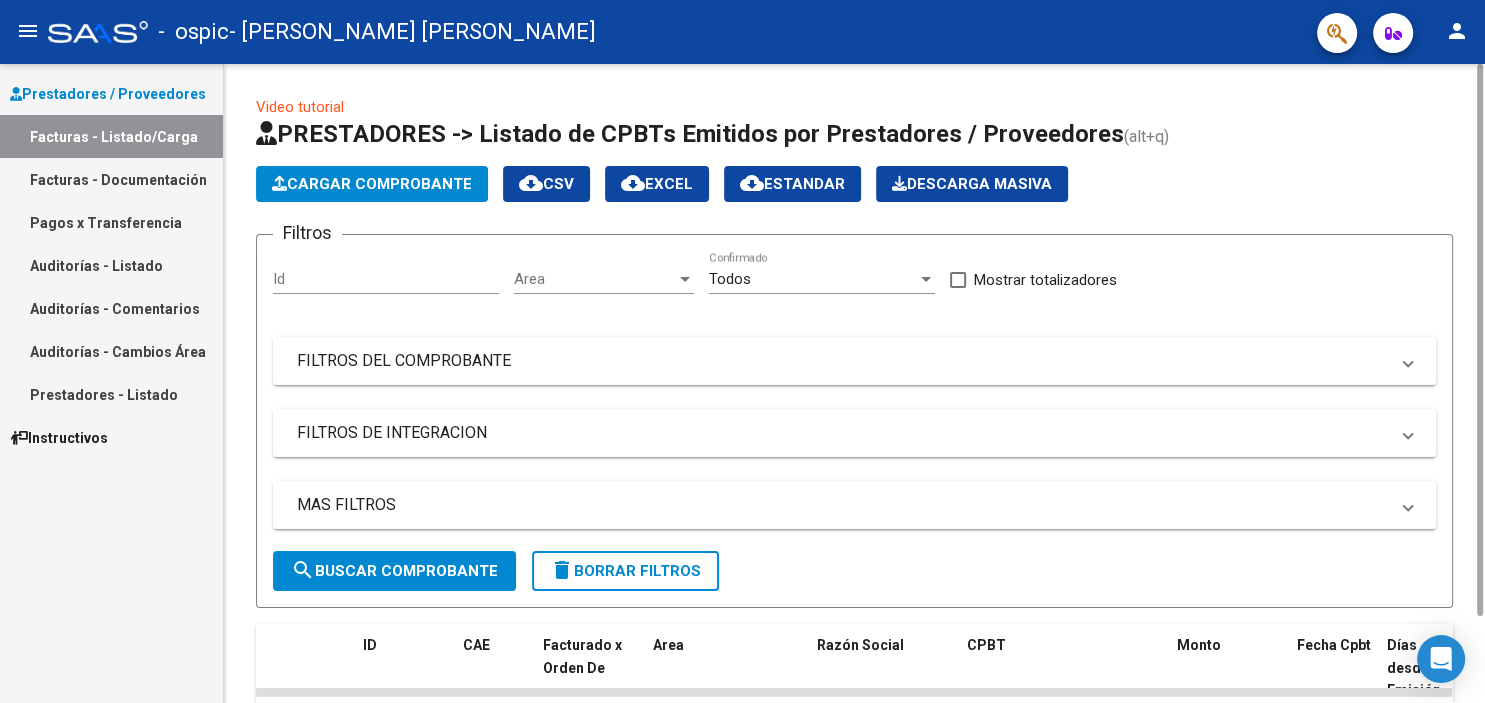 click on "Cargar Comprobante" 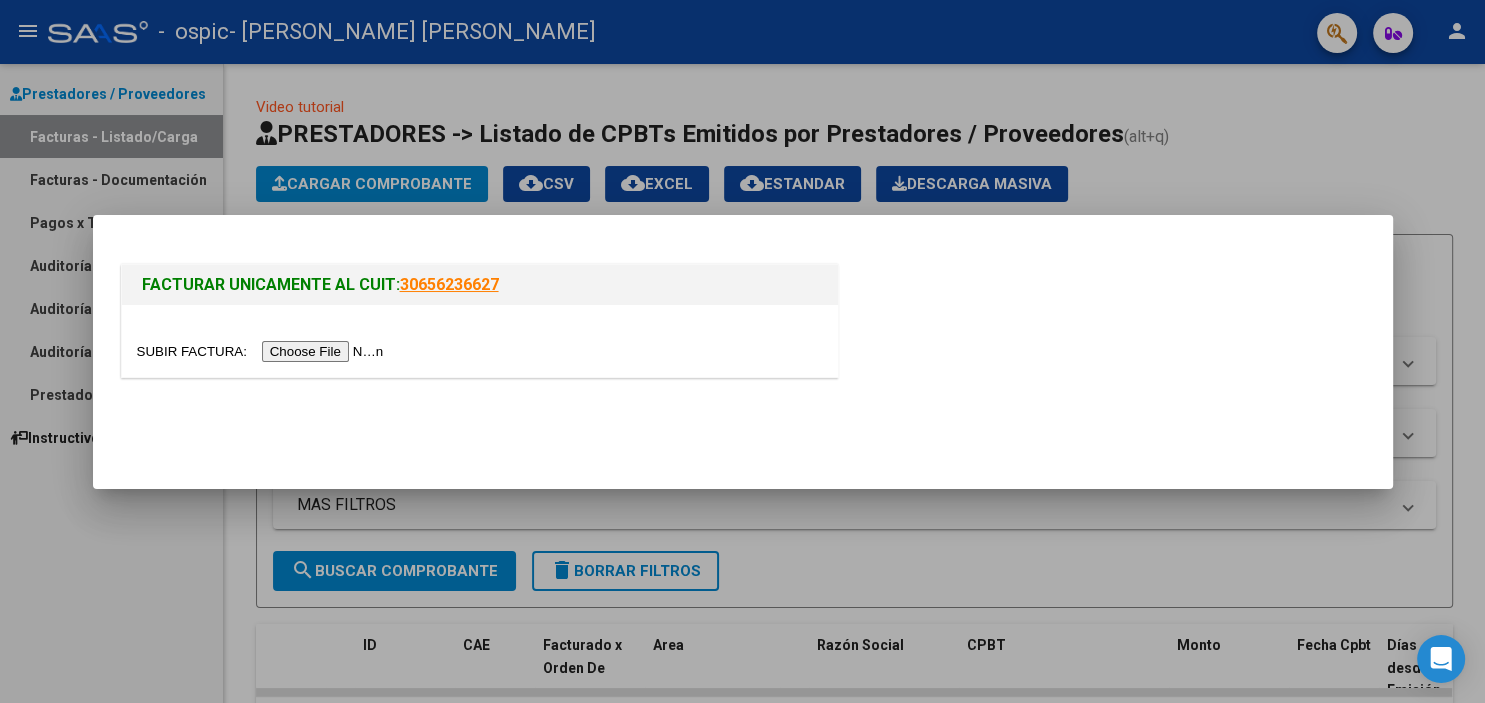 click at bounding box center (263, 351) 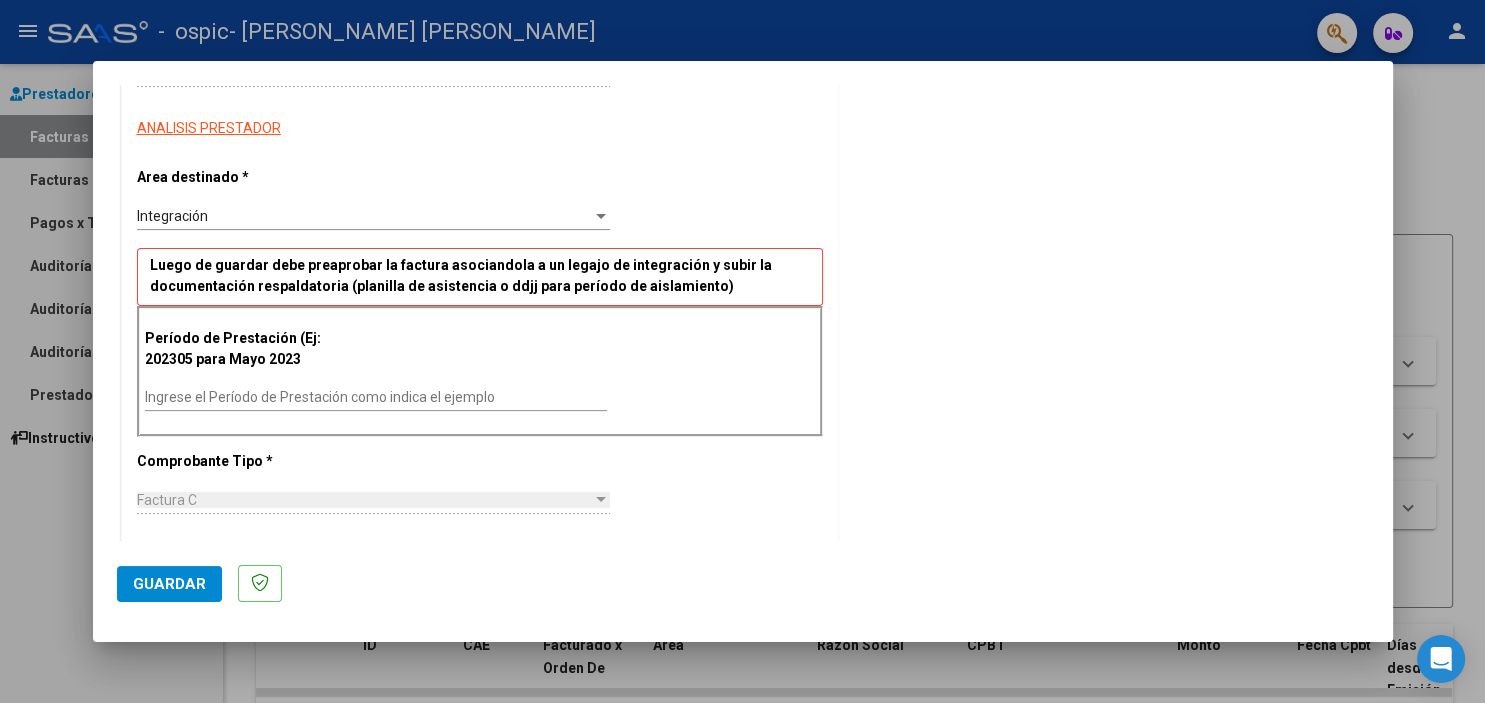 scroll, scrollTop: 340, scrollLeft: 0, axis: vertical 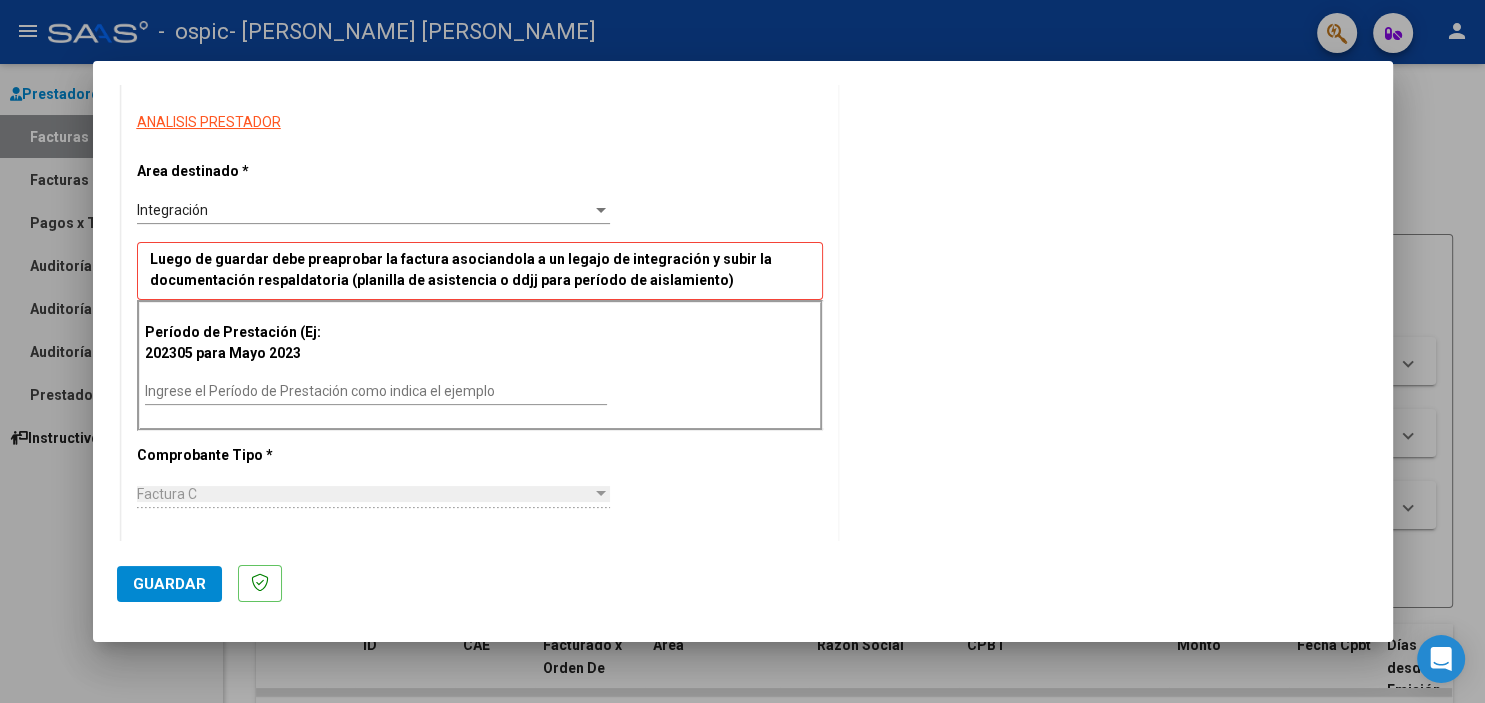 click on "Ingrese el Período de Prestación como indica el ejemplo" at bounding box center [376, 391] 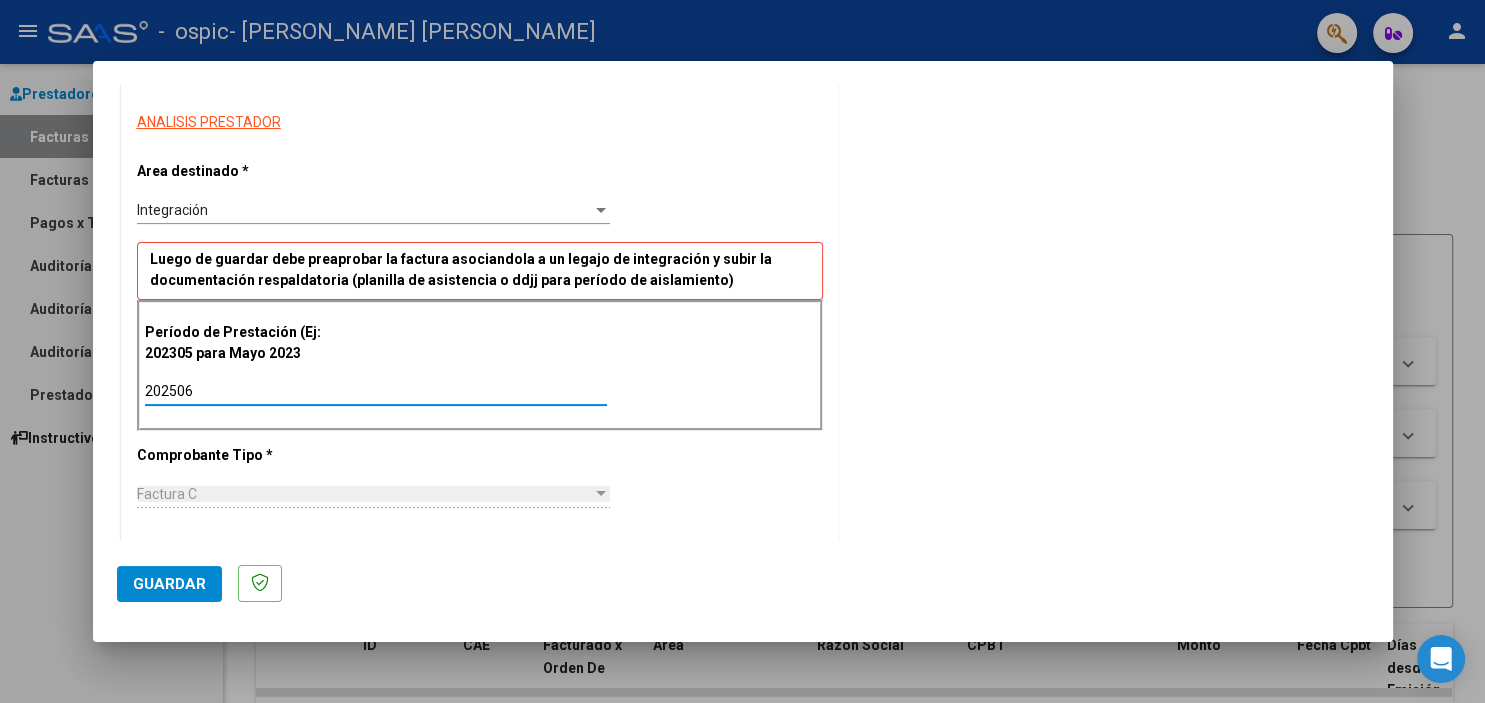 type on "202506" 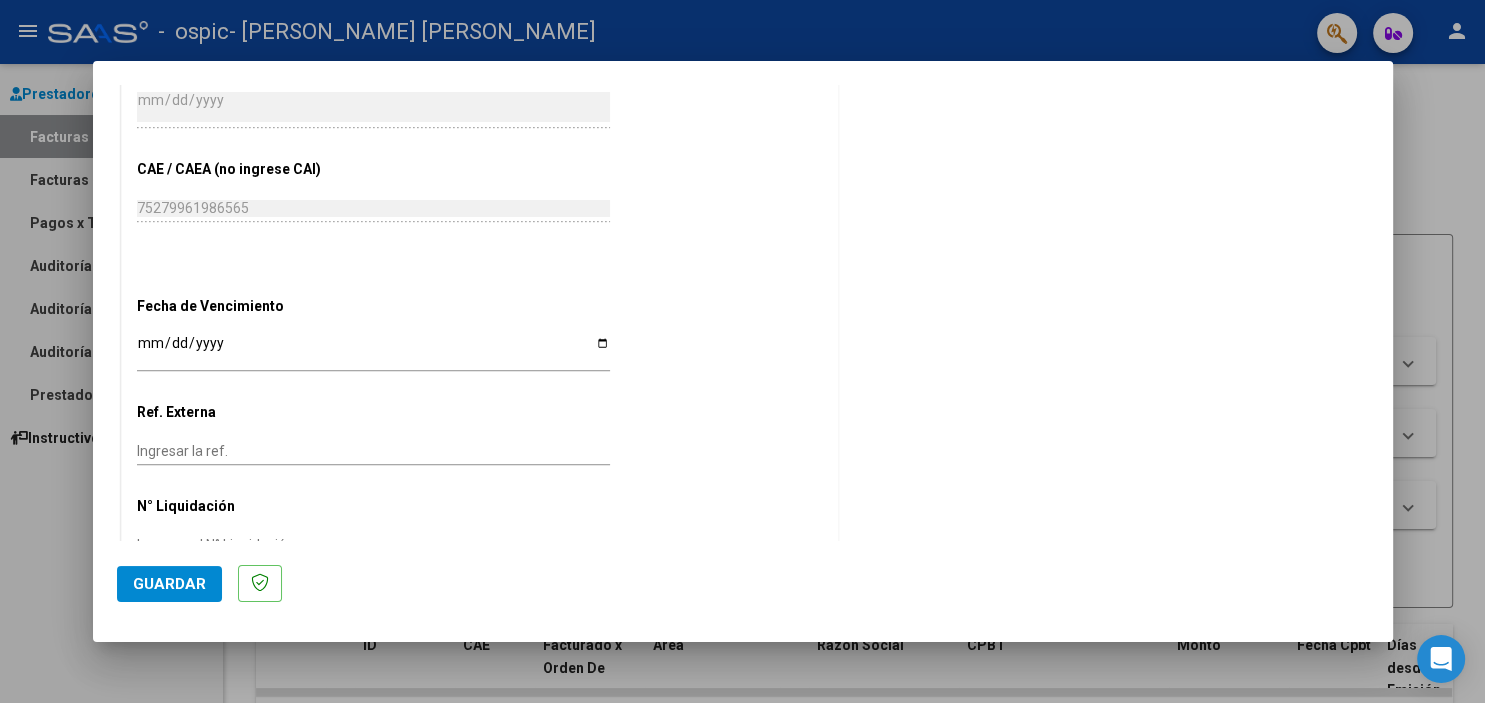 scroll, scrollTop: 1140, scrollLeft: 0, axis: vertical 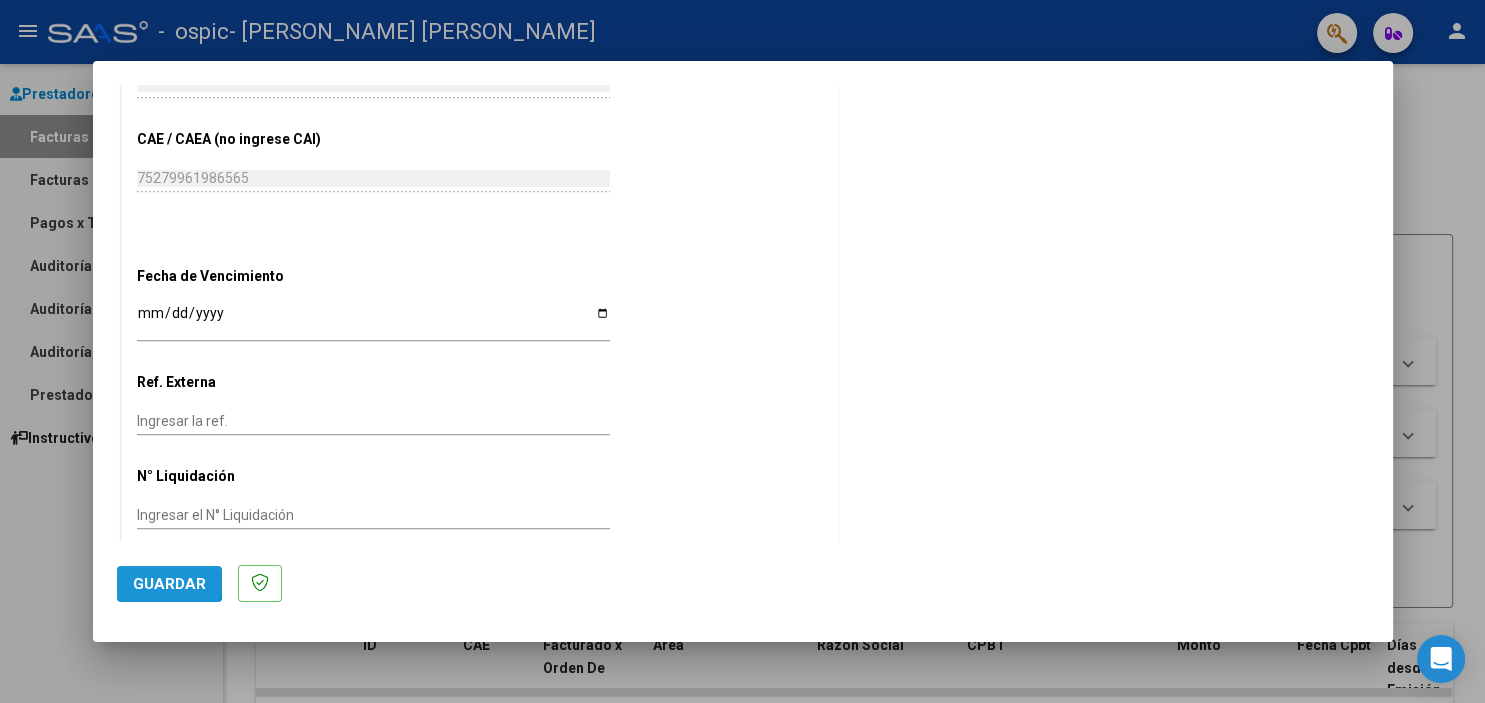 click on "Guardar" 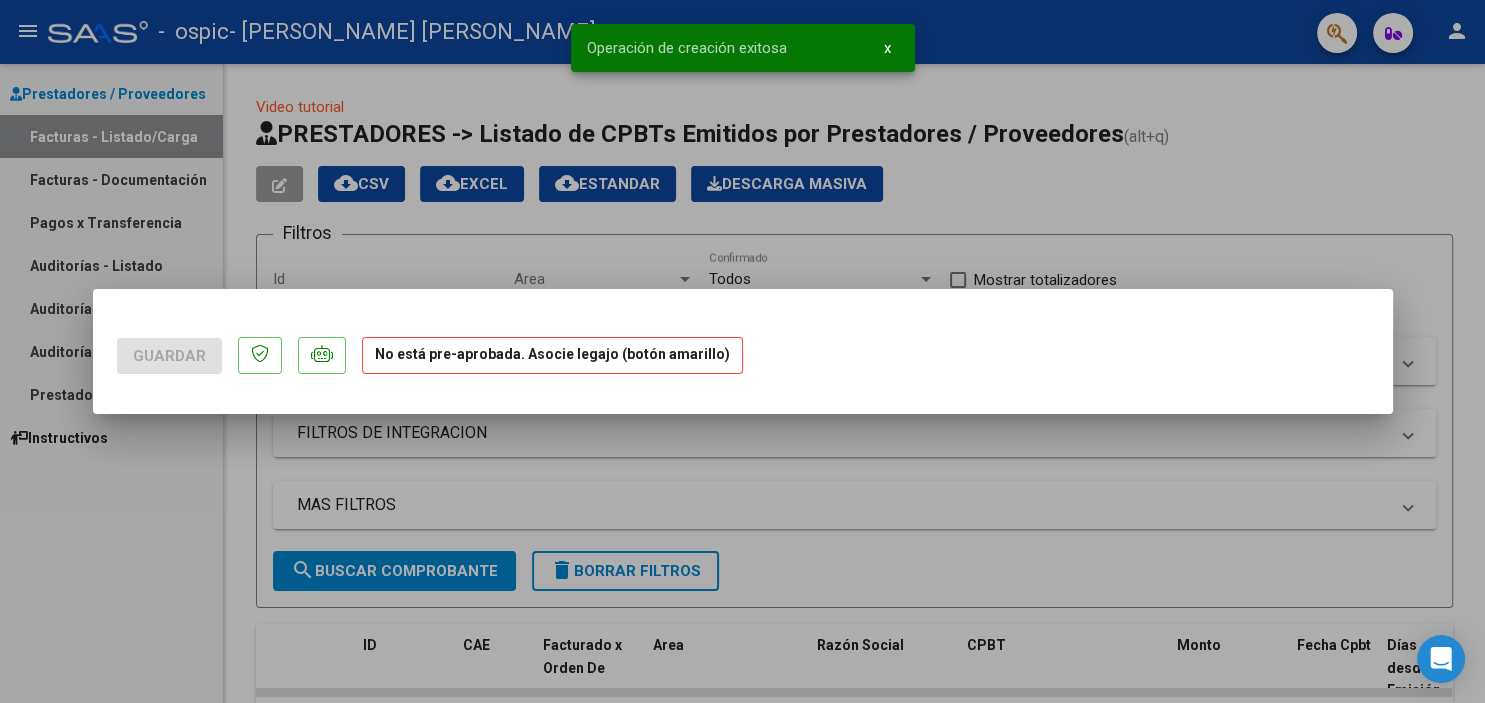 scroll, scrollTop: 0, scrollLeft: 0, axis: both 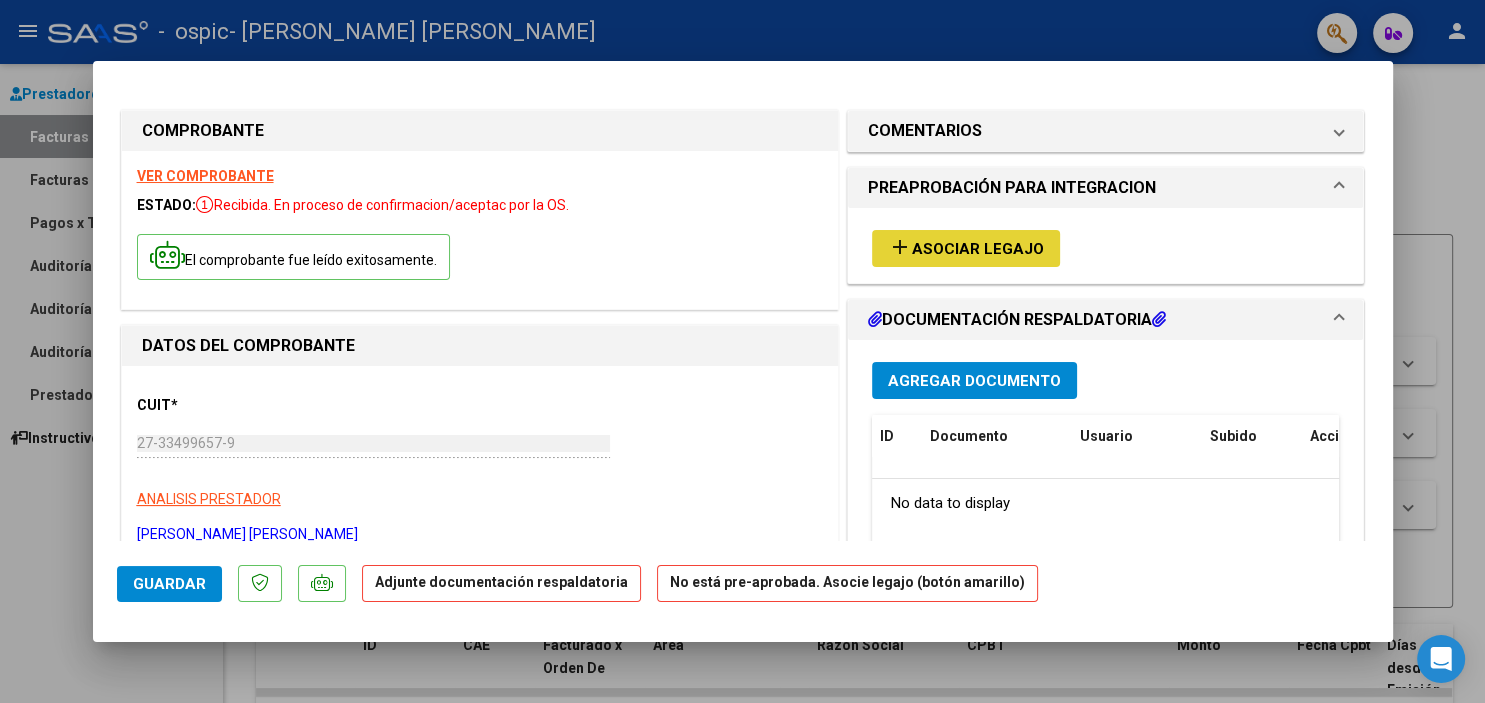 click on "Asociar Legajo" at bounding box center [978, 249] 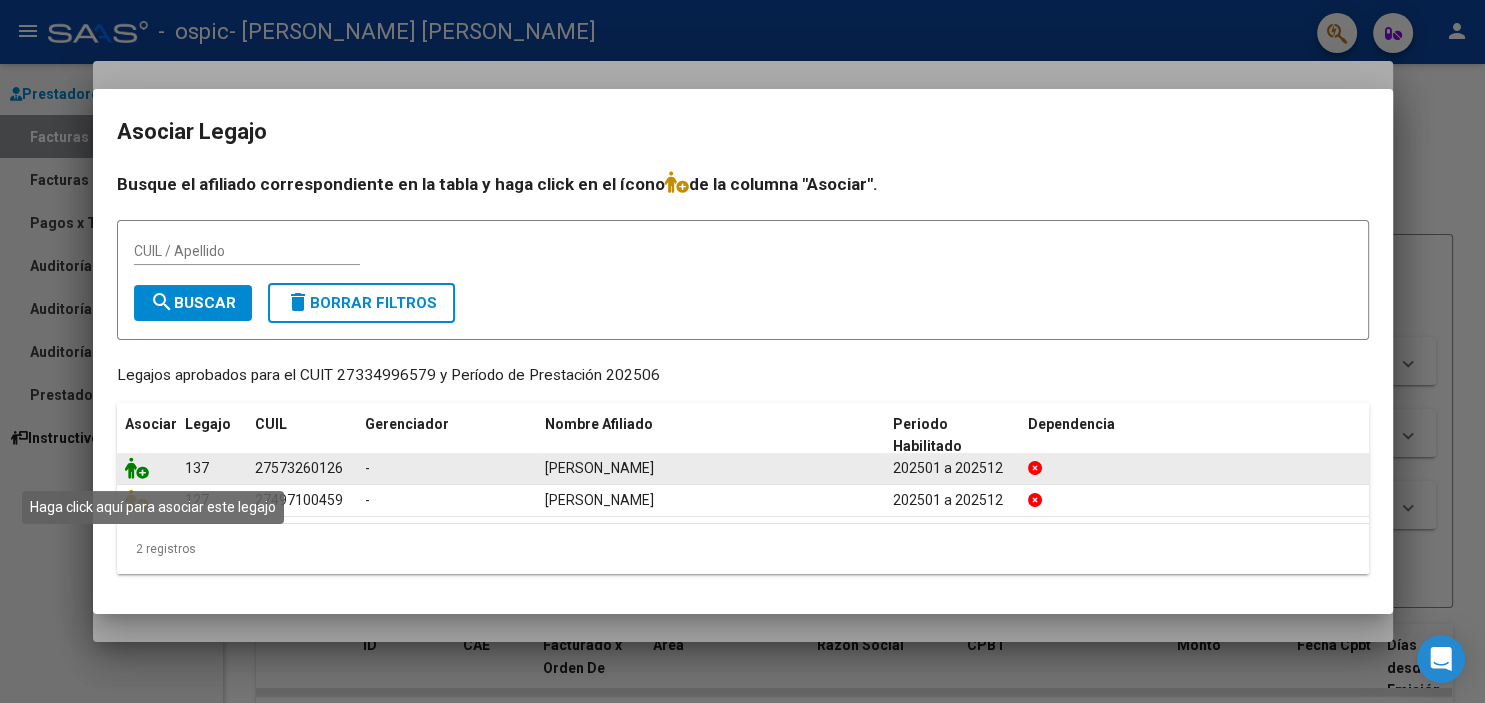 click 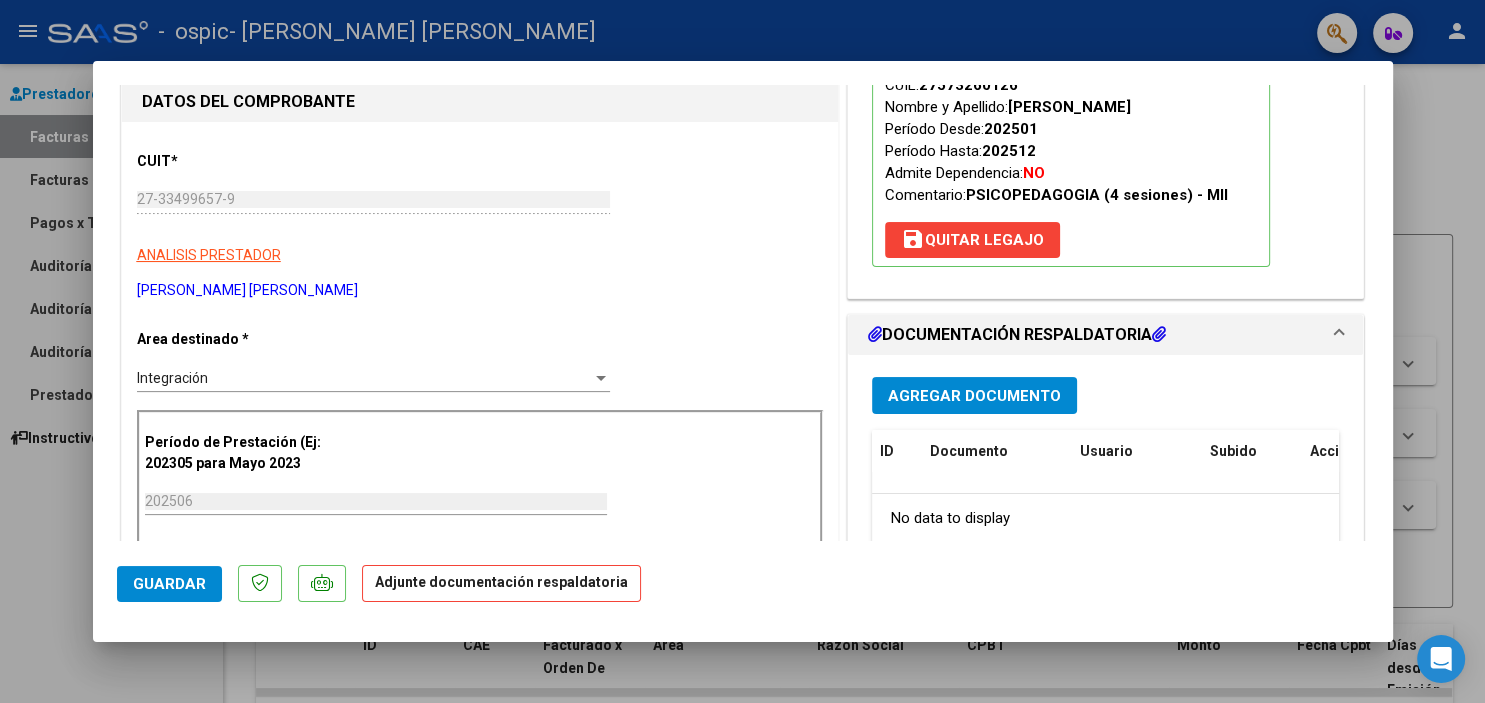 scroll, scrollTop: 280, scrollLeft: 0, axis: vertical 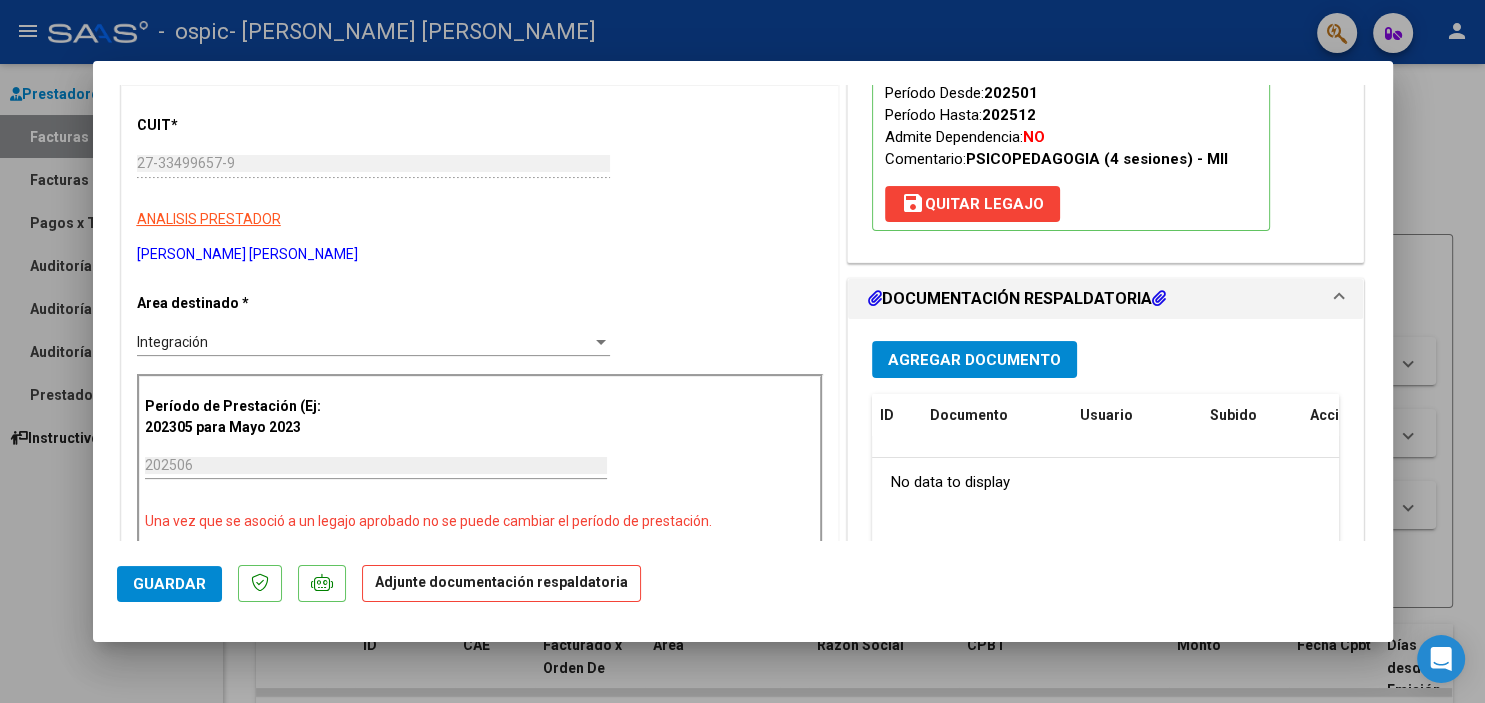 click on "DOCUMENTACIÓN RESPALDATORIA" at bounding box center [1017, 299] 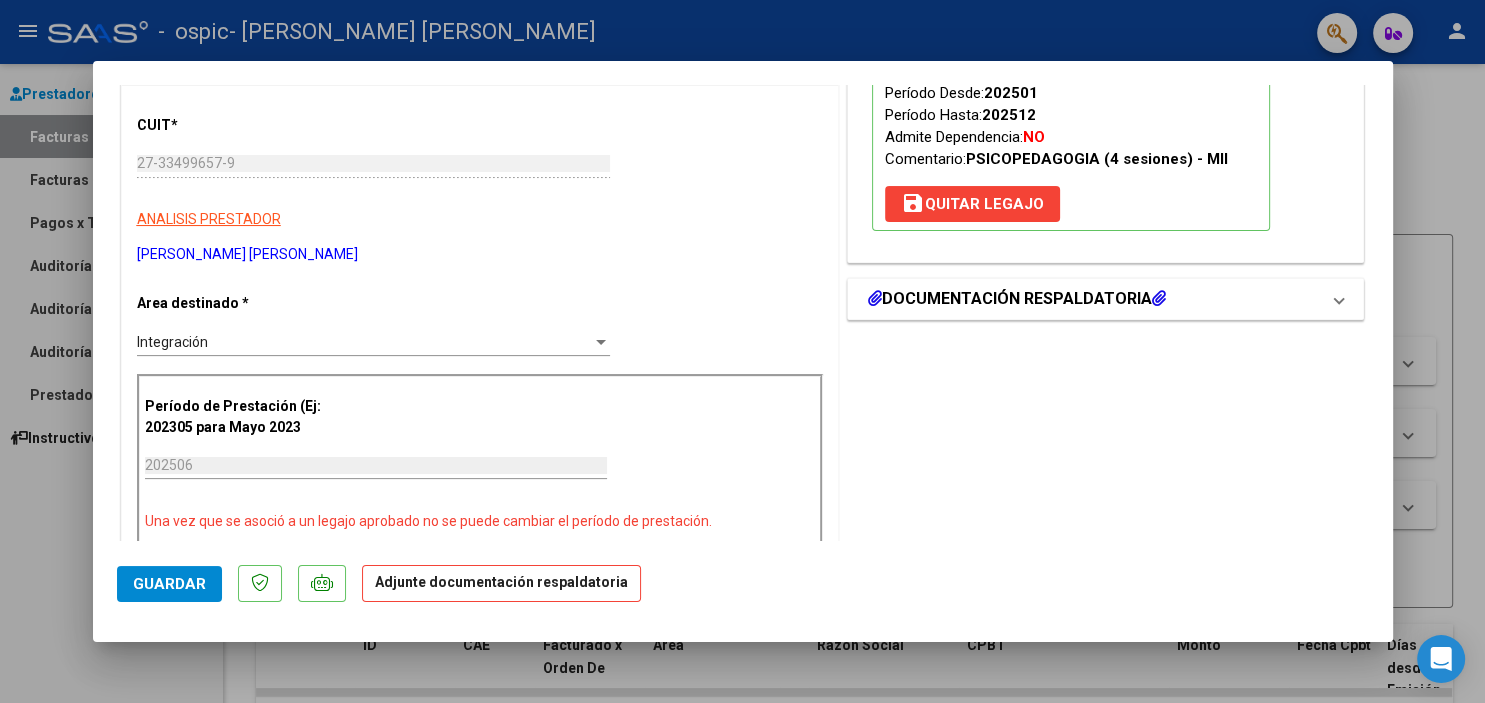 click on "DOCUMENTACIÓN RESPALDATORIA" at bounding box center (1017, 299) 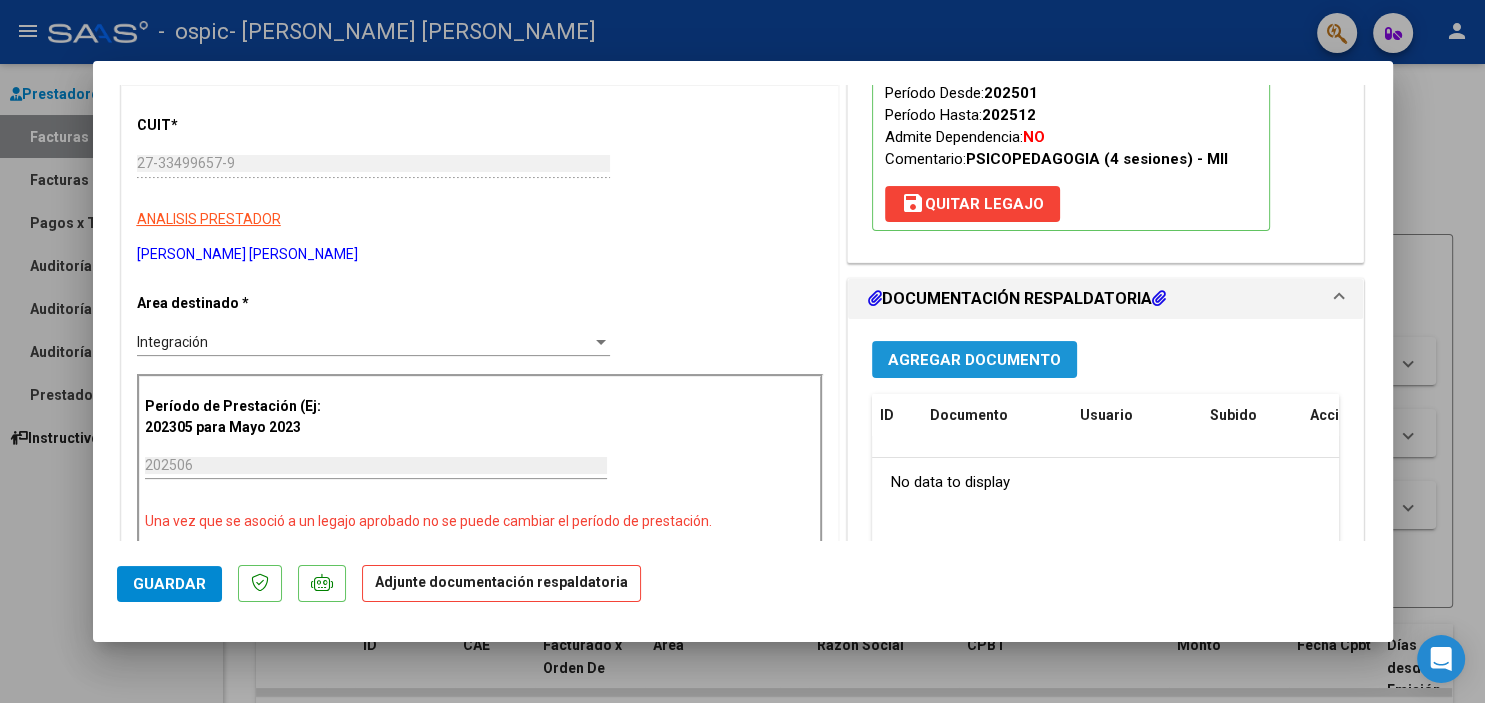 click on "Agregar Documento" at bounding box center [974, 360] 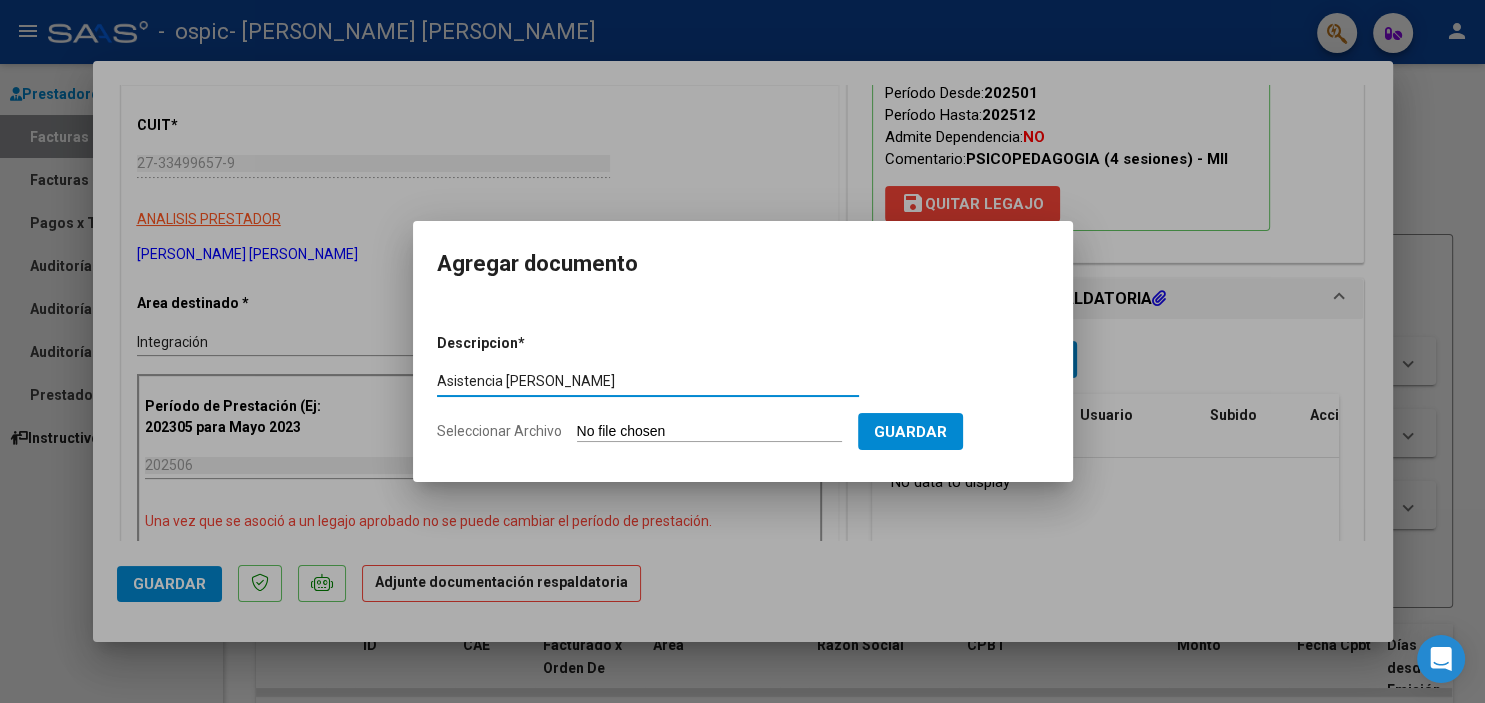 type on "Asistencia [PERSON_NAME]" 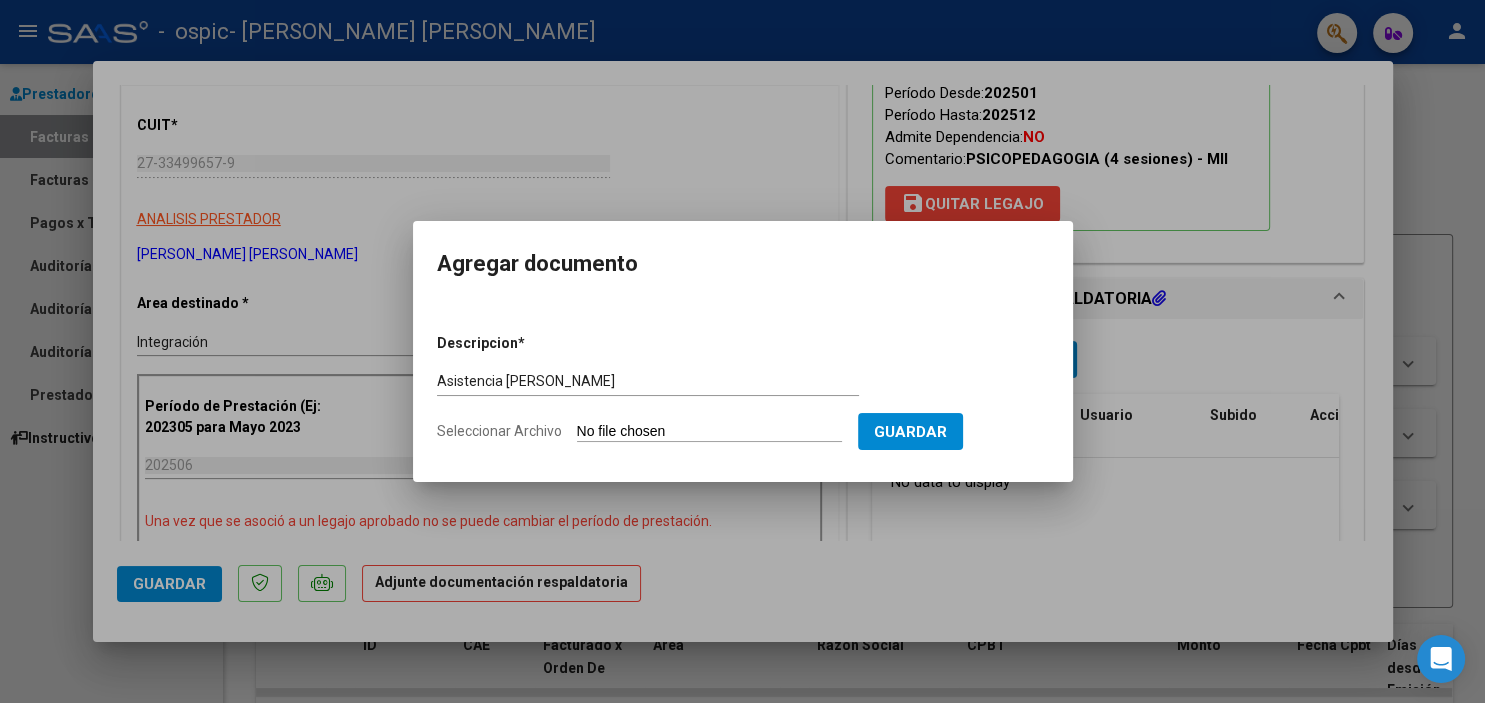 click on "Seleccionar Archivo" at bounding box center (709, 432) 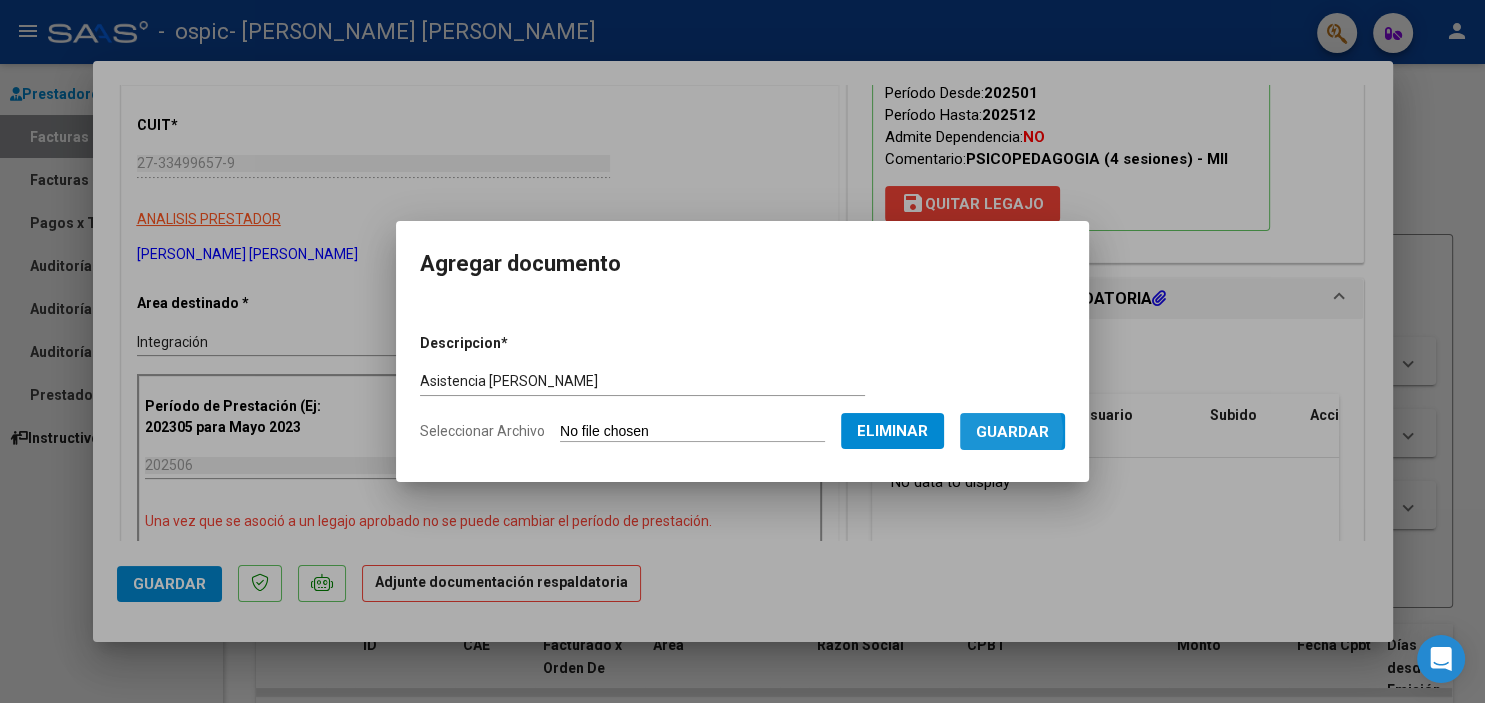 click on "Guardar" at bounding box center (1012, 432) 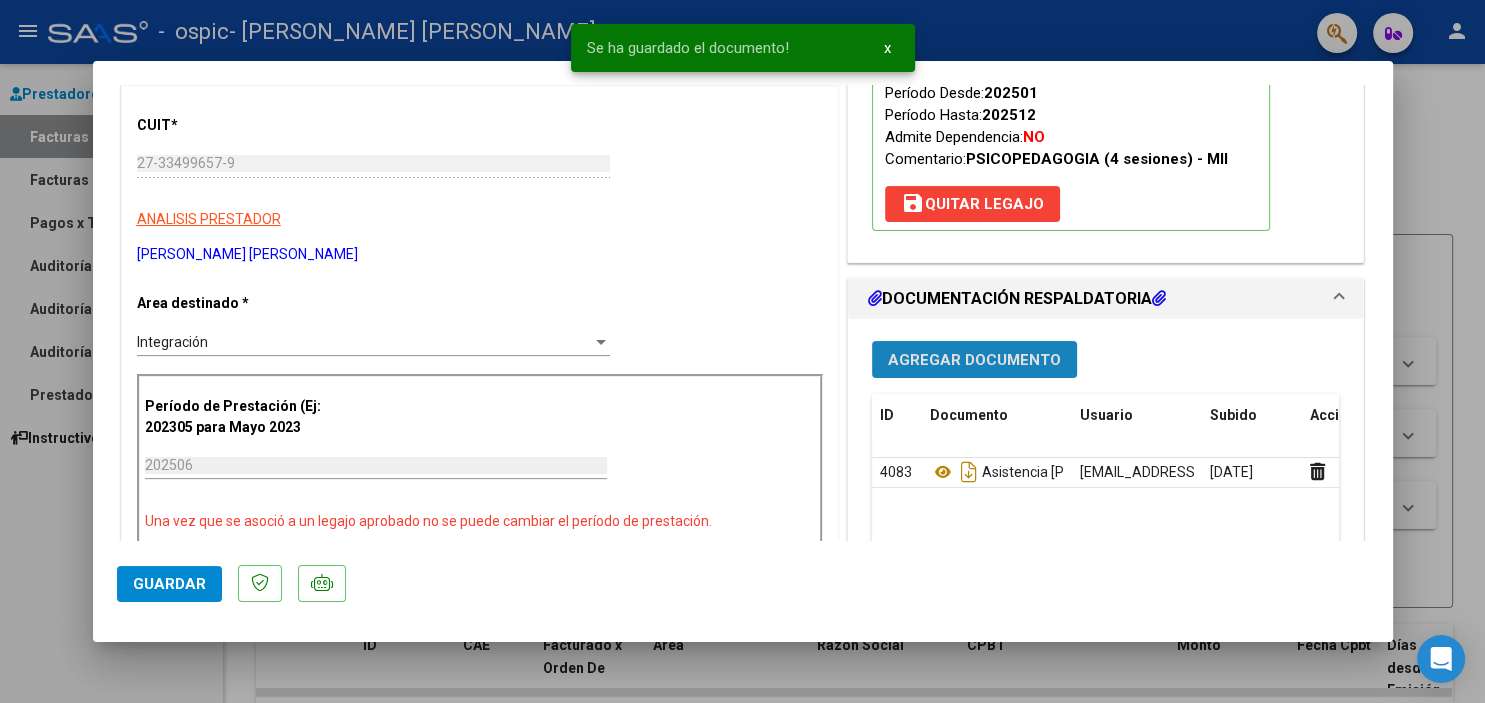 click on "Agregar Documento" at bounding box center (974, 360) 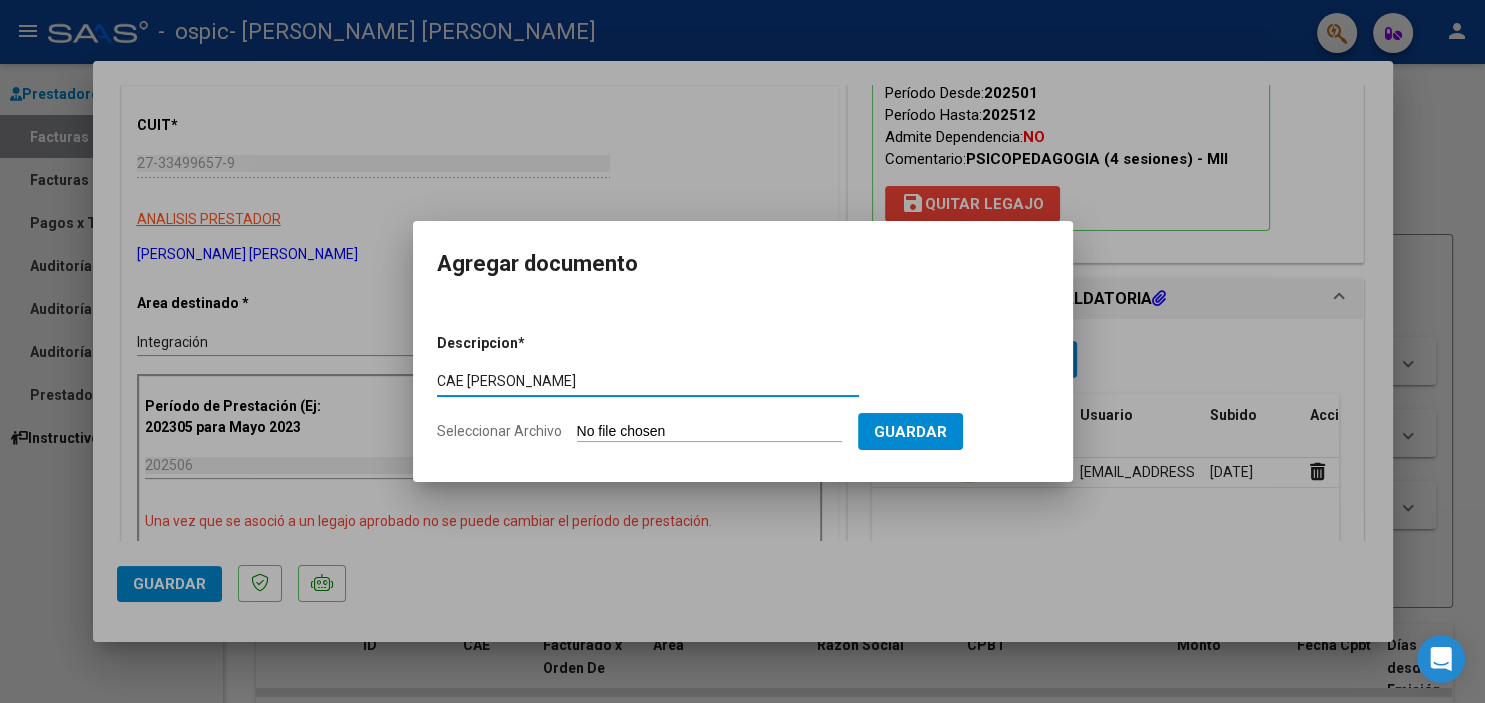 type on "CAE [PERSON_NAME]" 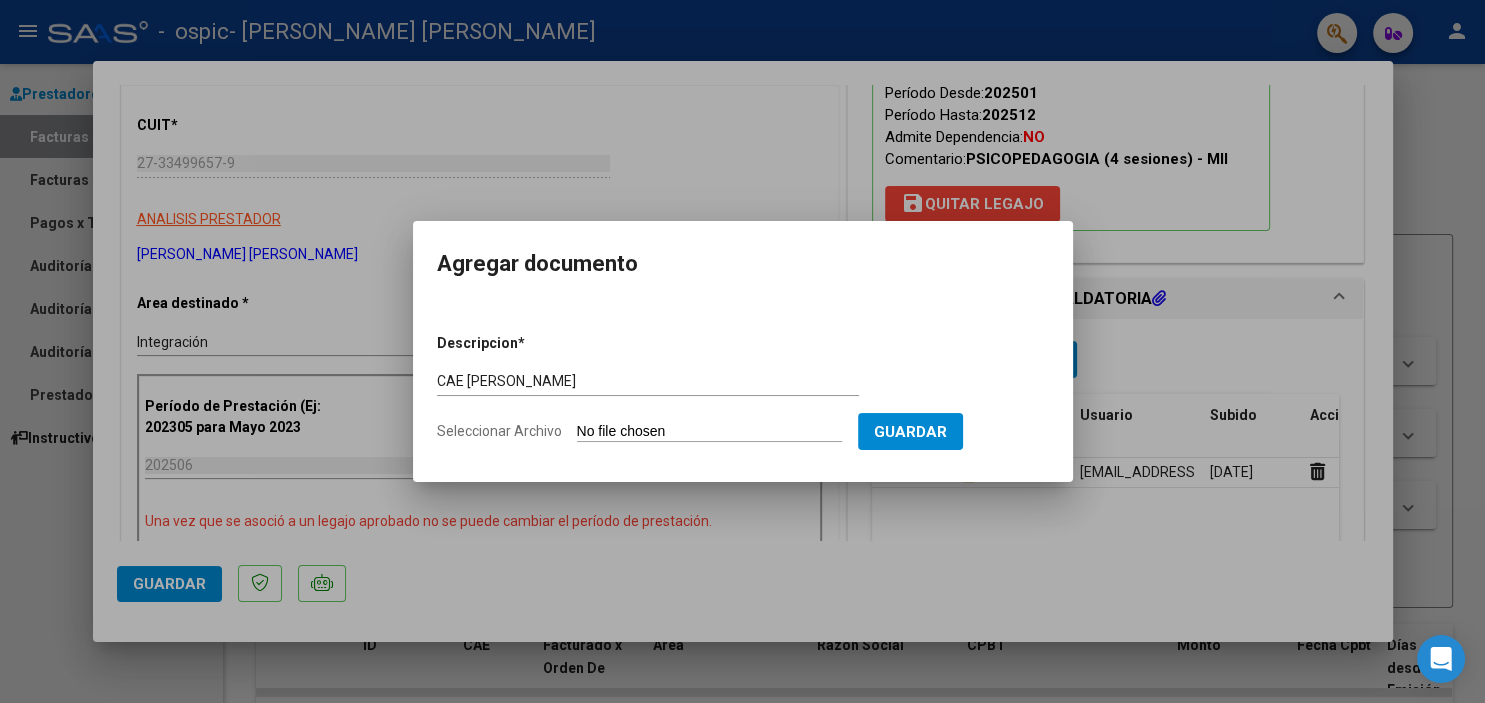click on "Seleccionar Archivo" at bounding box center (709, 432) 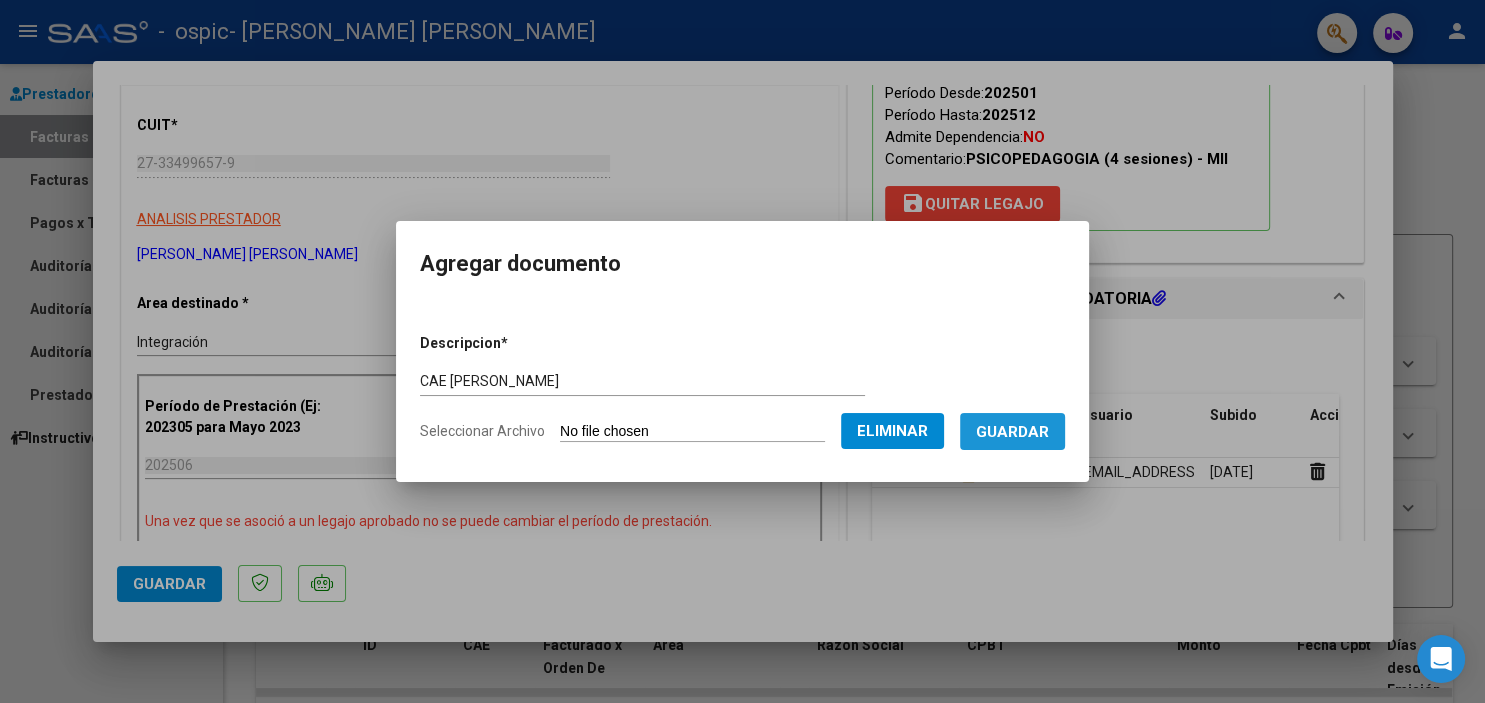 click on "Guardar" at bounding box center (1012, 432) 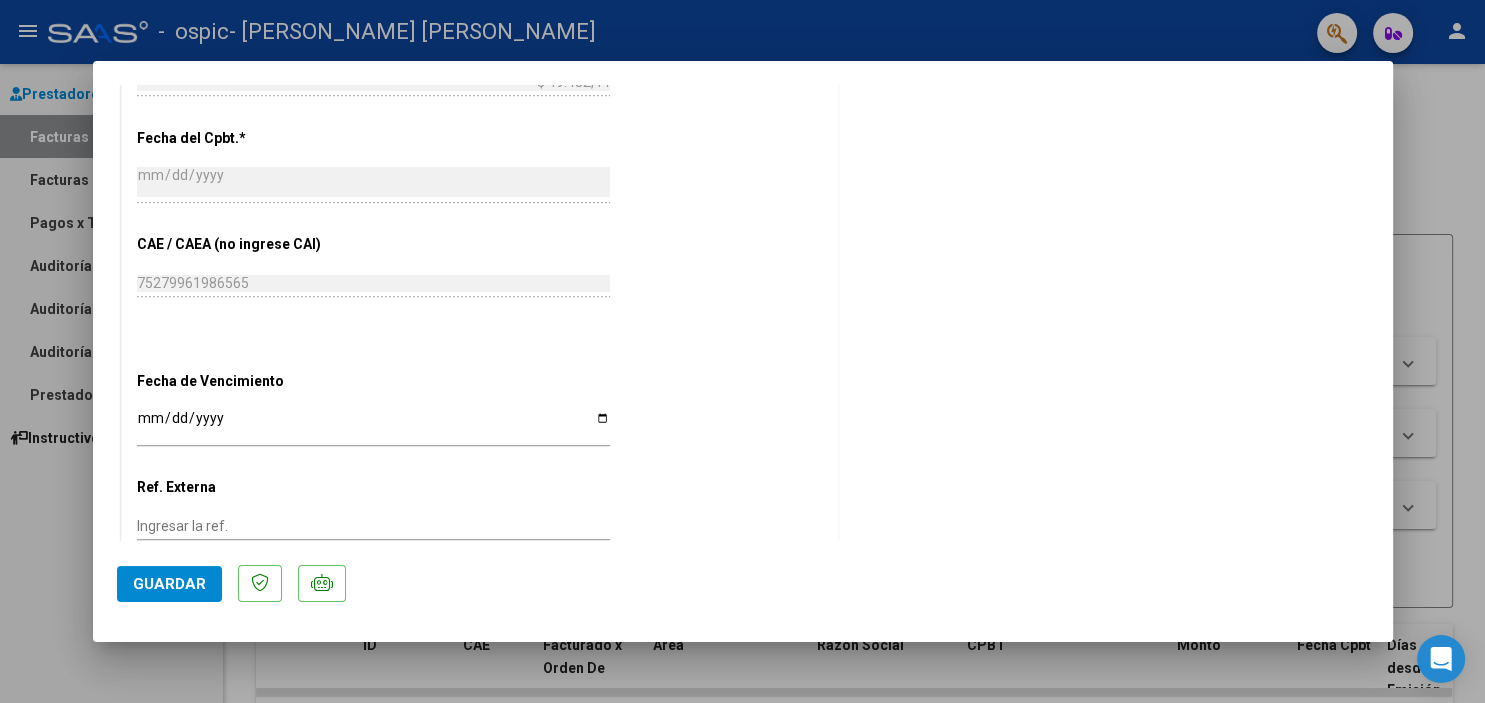scroll, scrollTop: 1164, scrollLeft: 0, axis: vertical 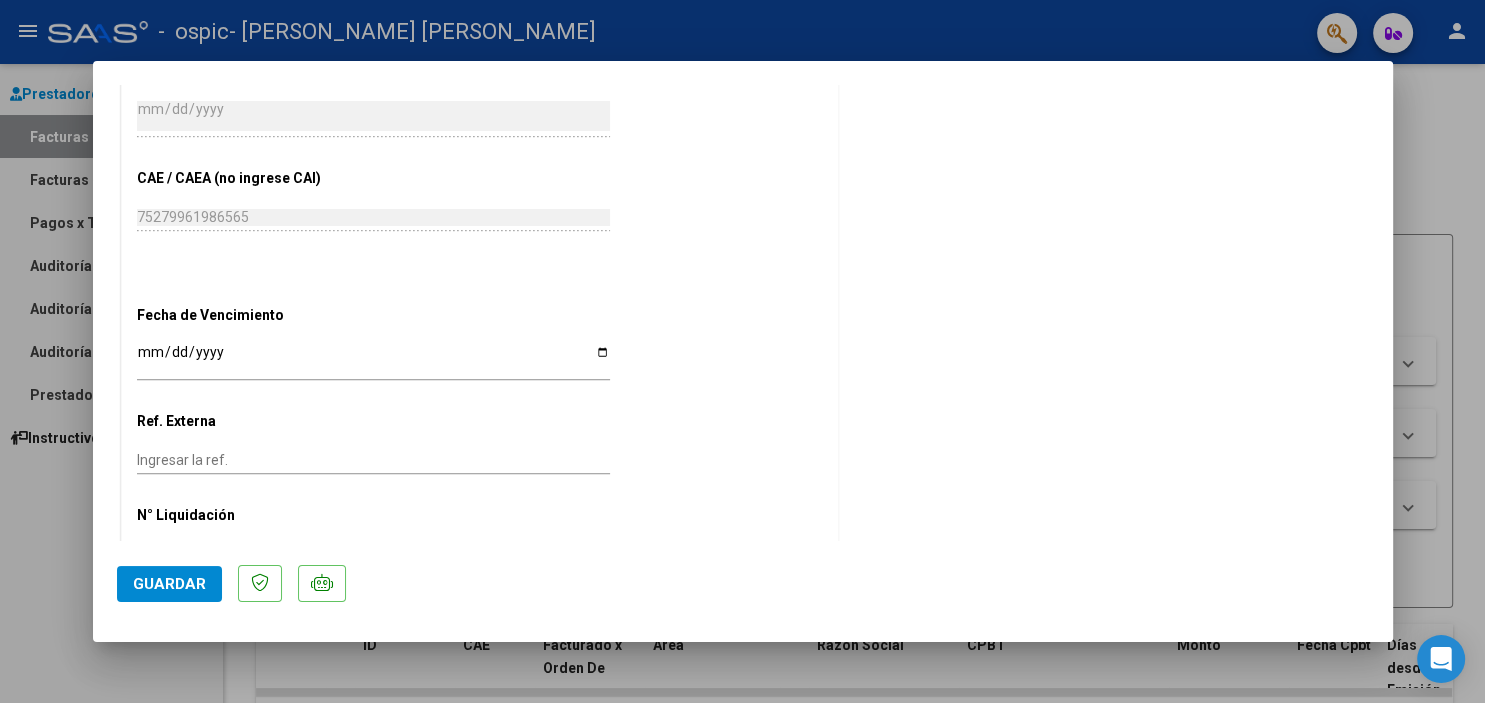 click on "Guardar" 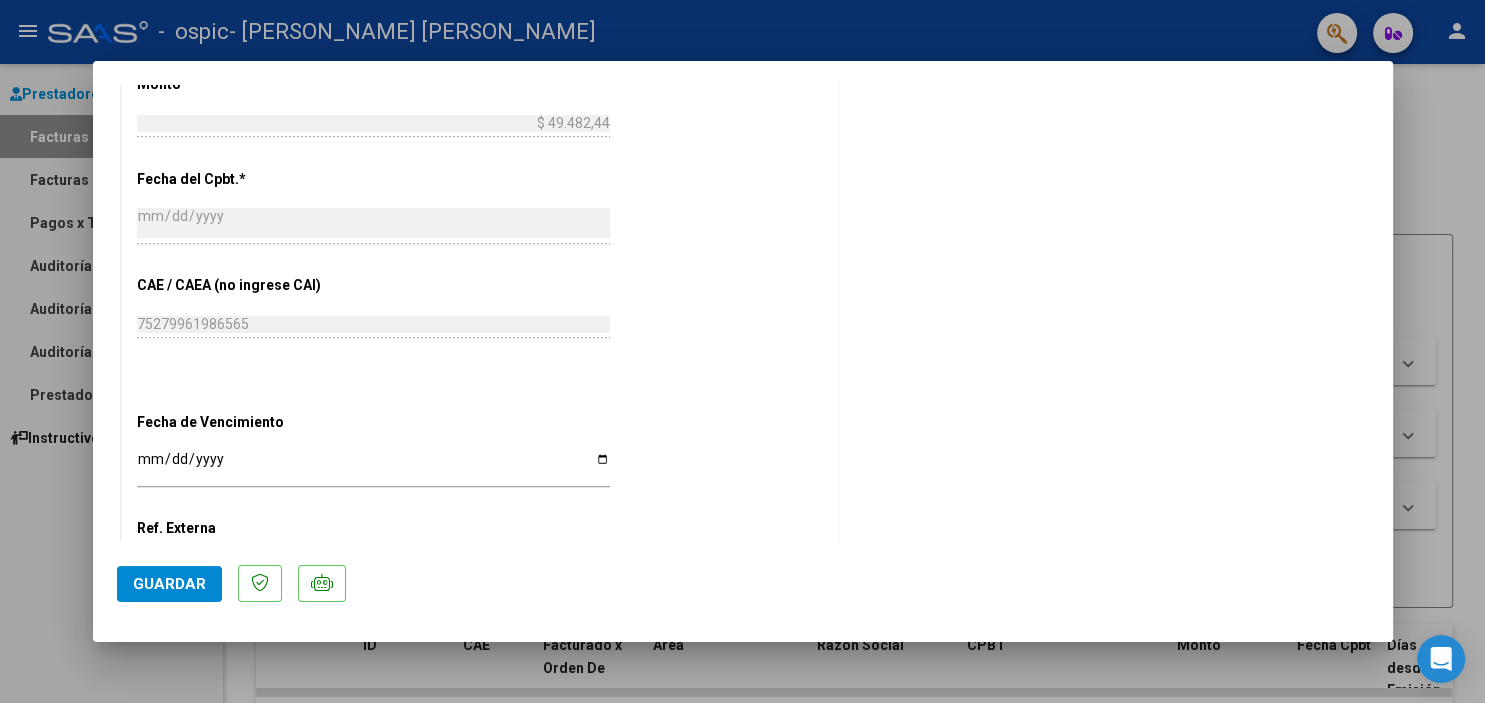 scroll, scrollTop: 1204, scrollLeft: 0, axis: vertical 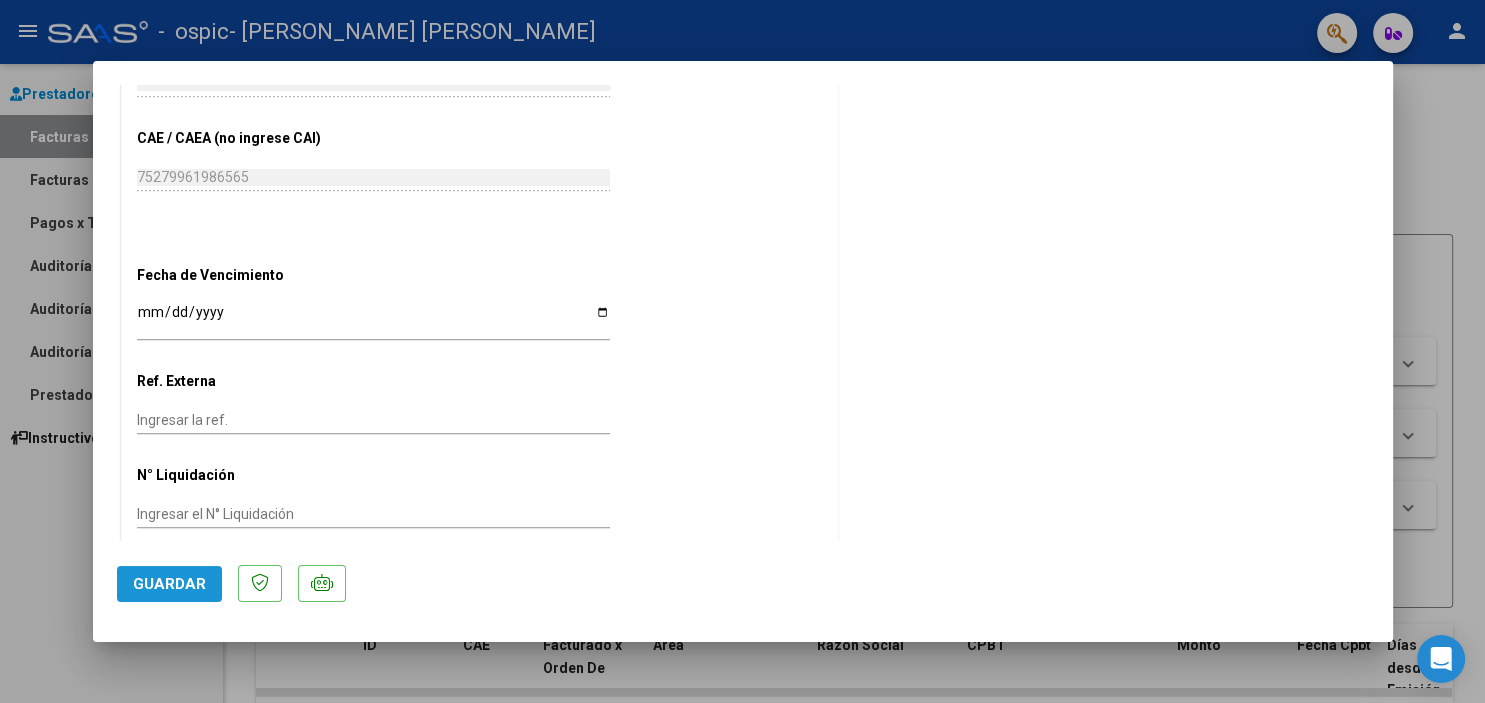 click on "Guardar" 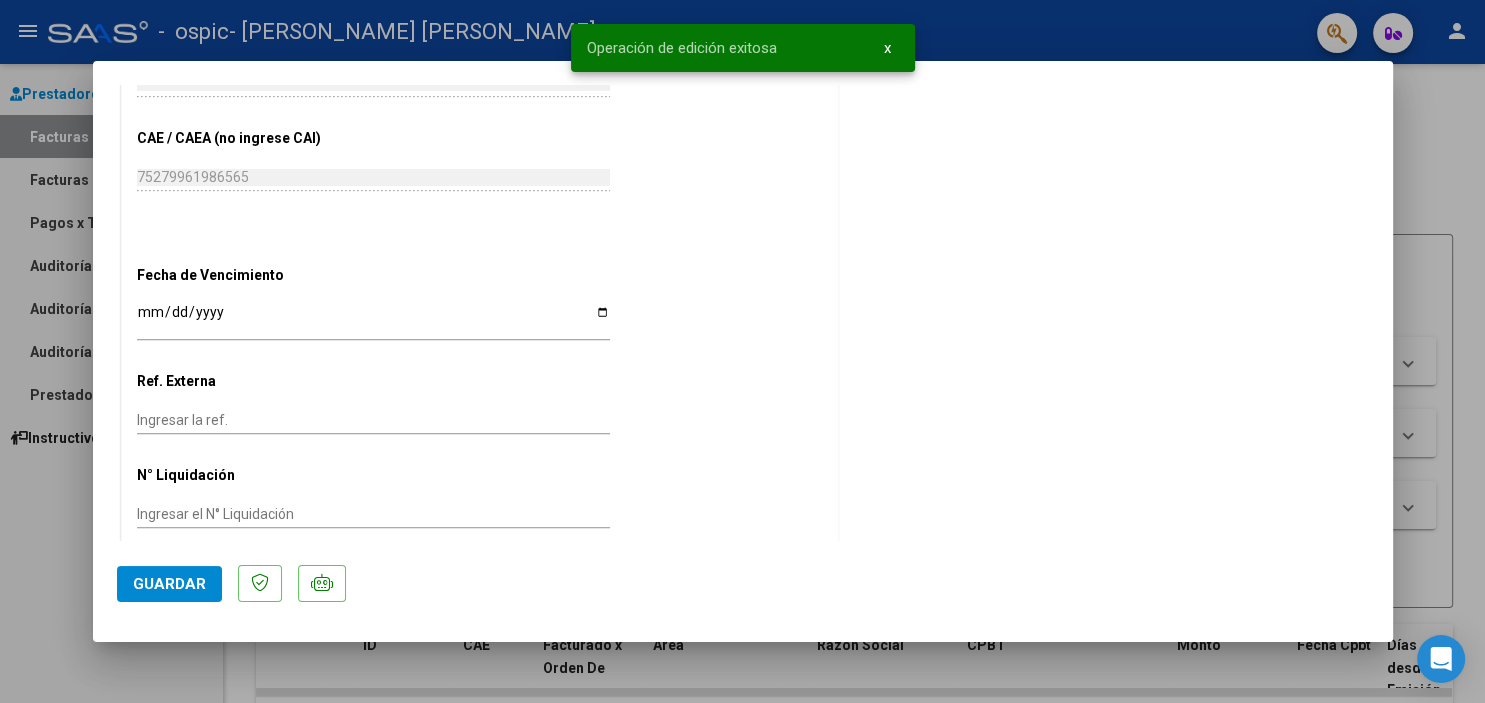 click at bounding box center (742, 351) 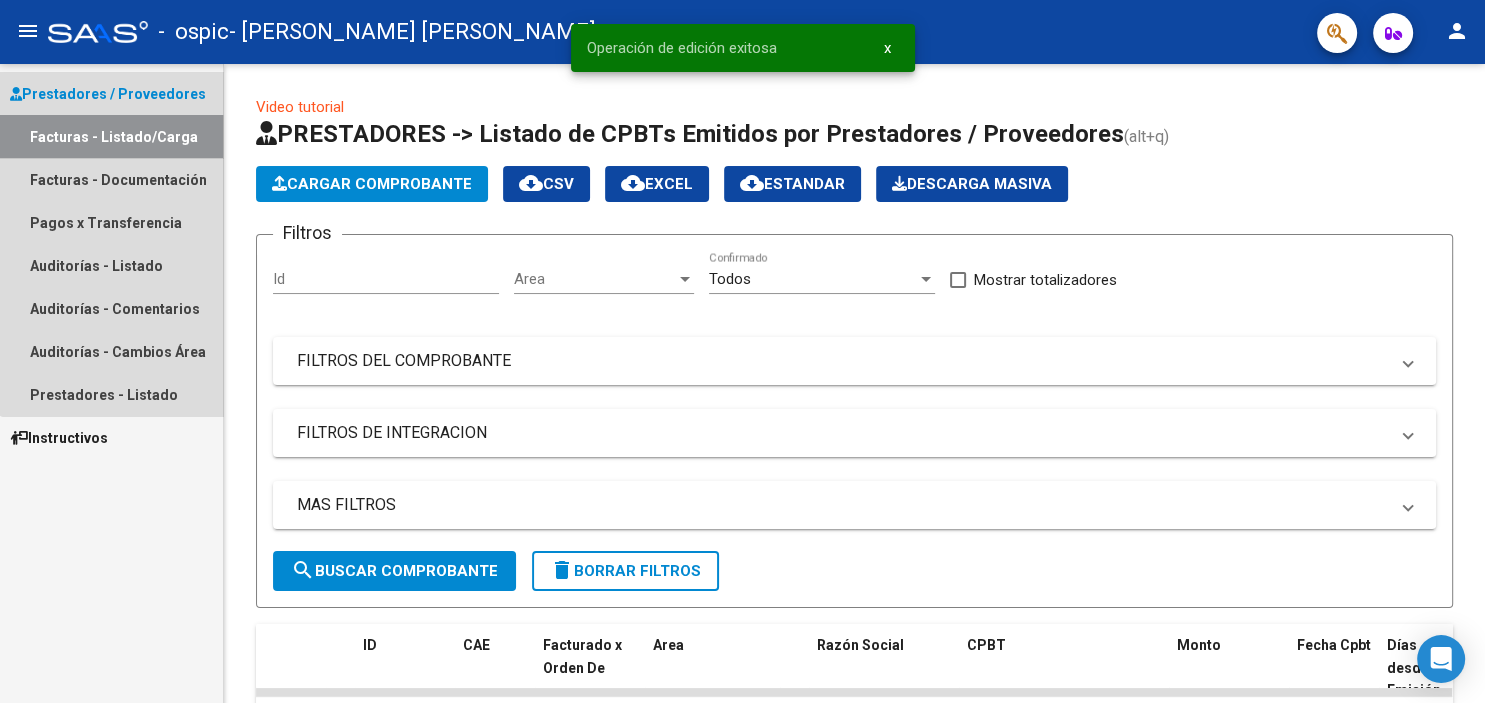 click on "Facturas - Listado/Carga" at bounding box center (111, 136) 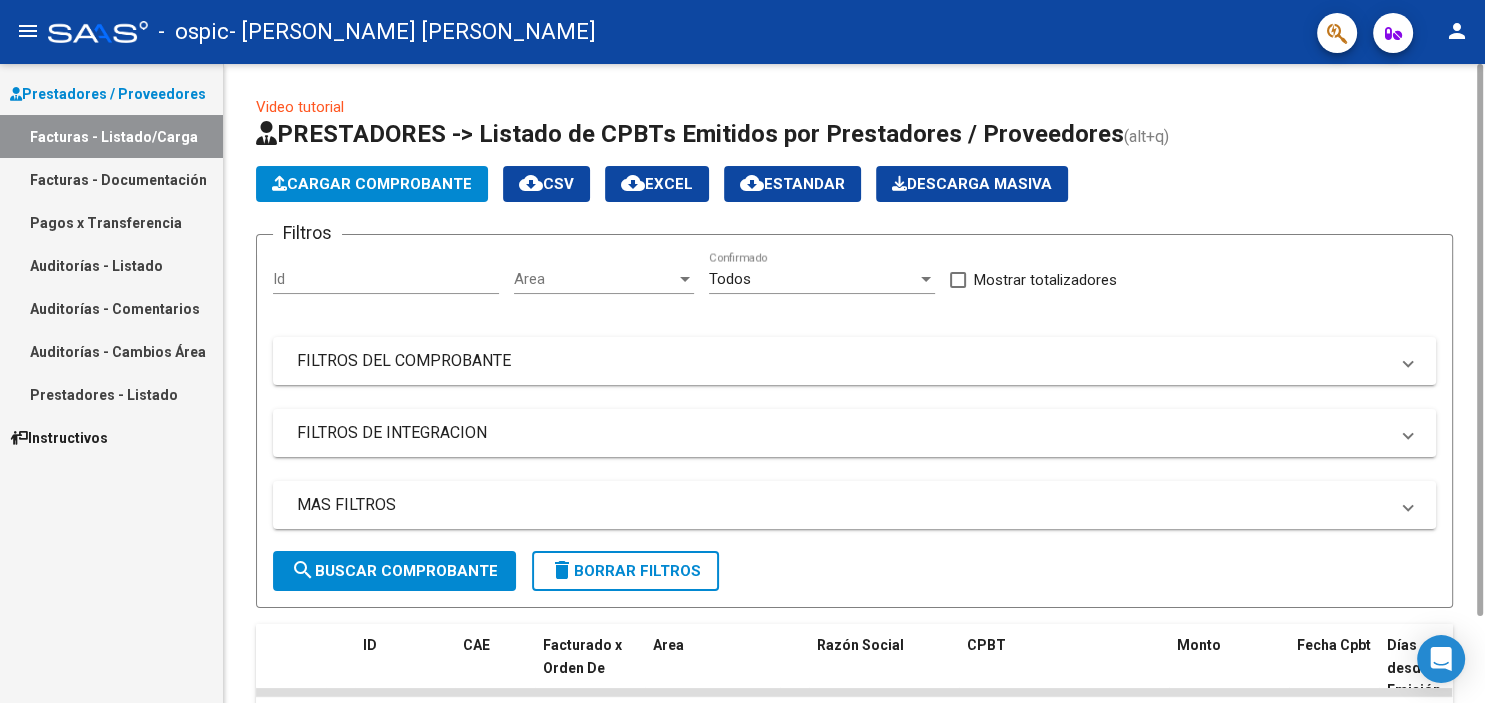 click on "Cargar Comprobante" 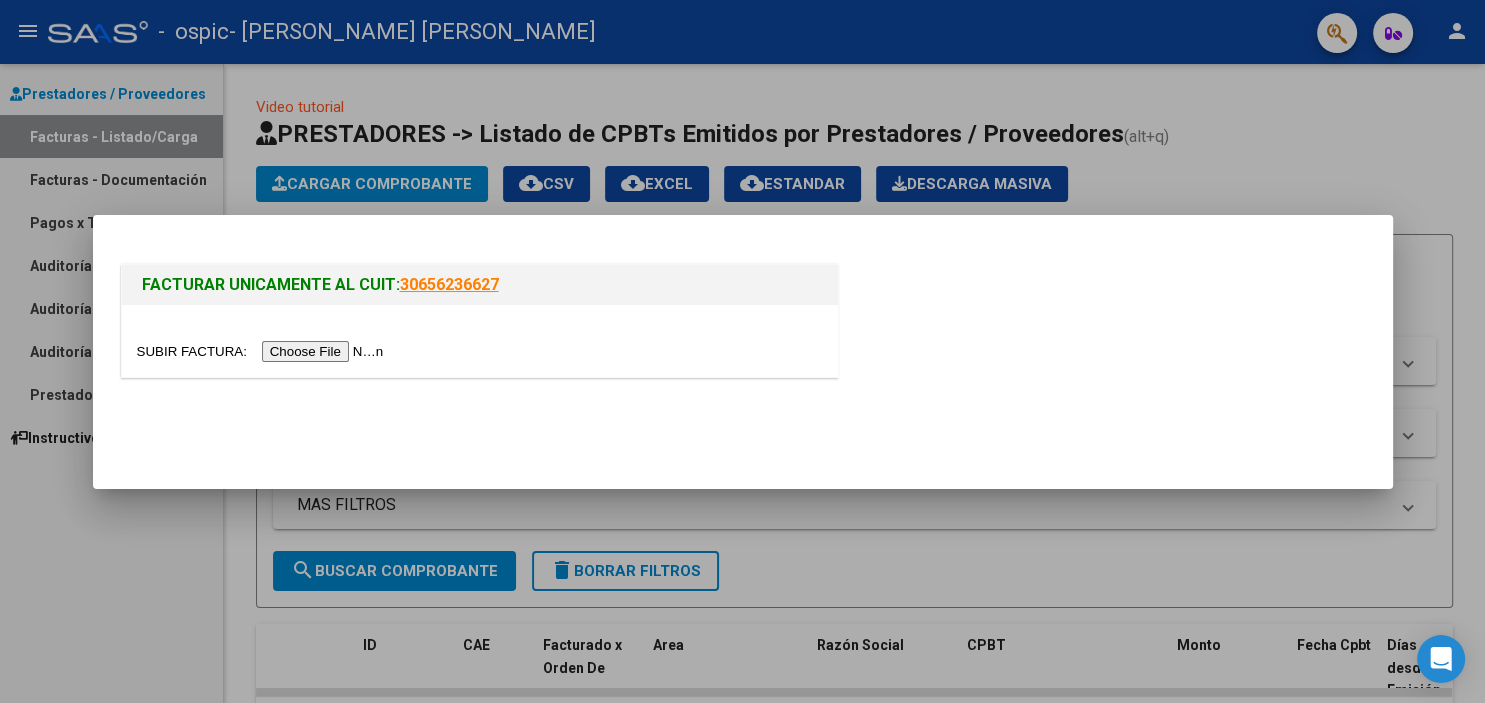 click at bounding box center (263, 351) 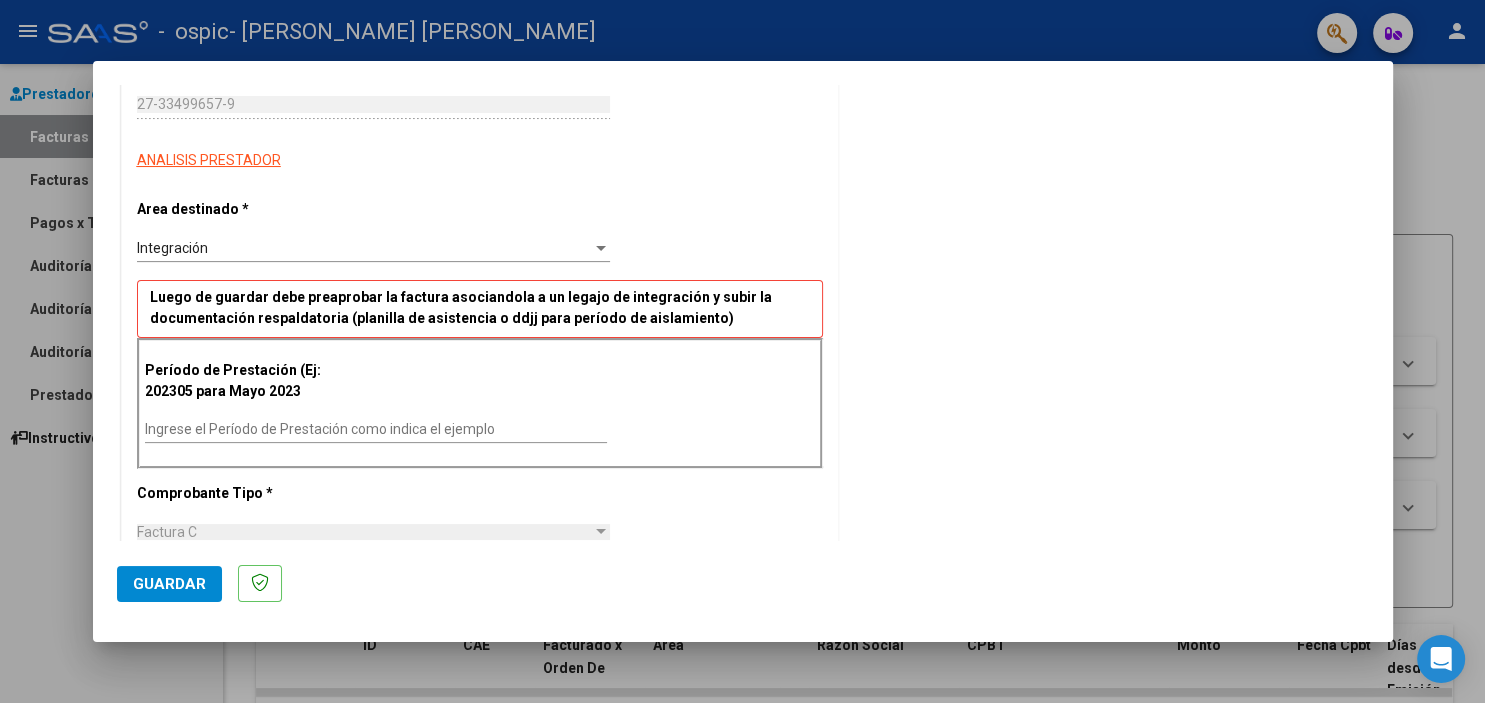 scroll, scrollTop: 308, scrollLeft: 0, axis: vertical 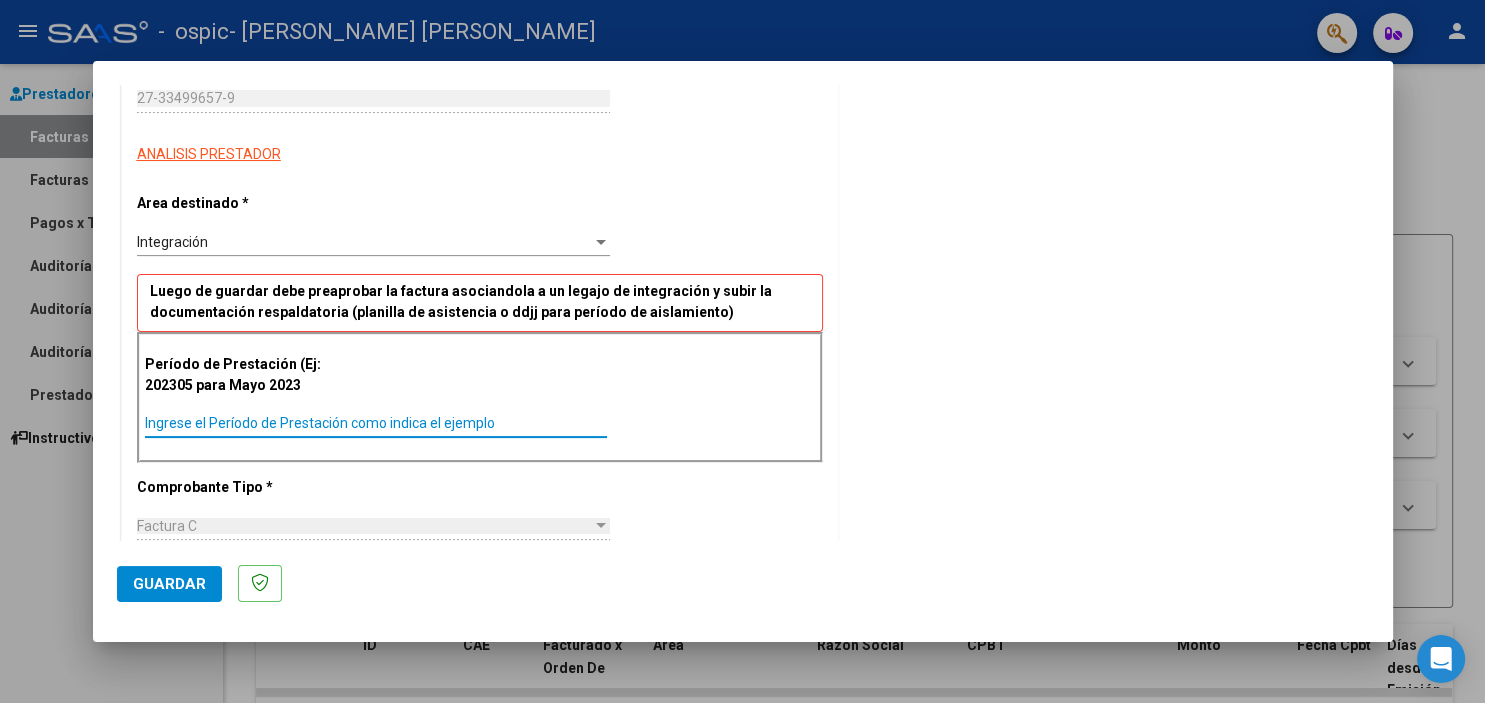 click on "Ingrese el Período de Prestación como indica el ejemplo" at bounding box center [376, 423] 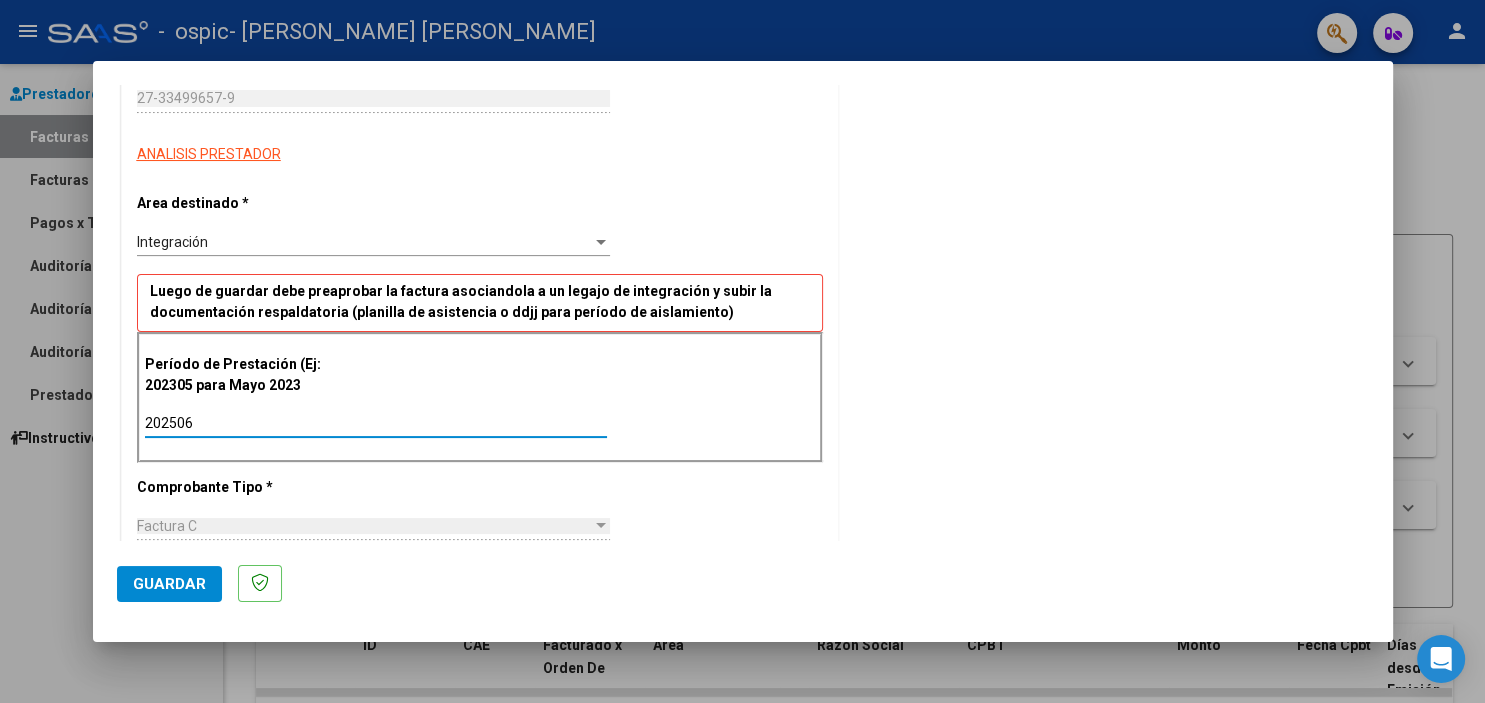 type on "202506" 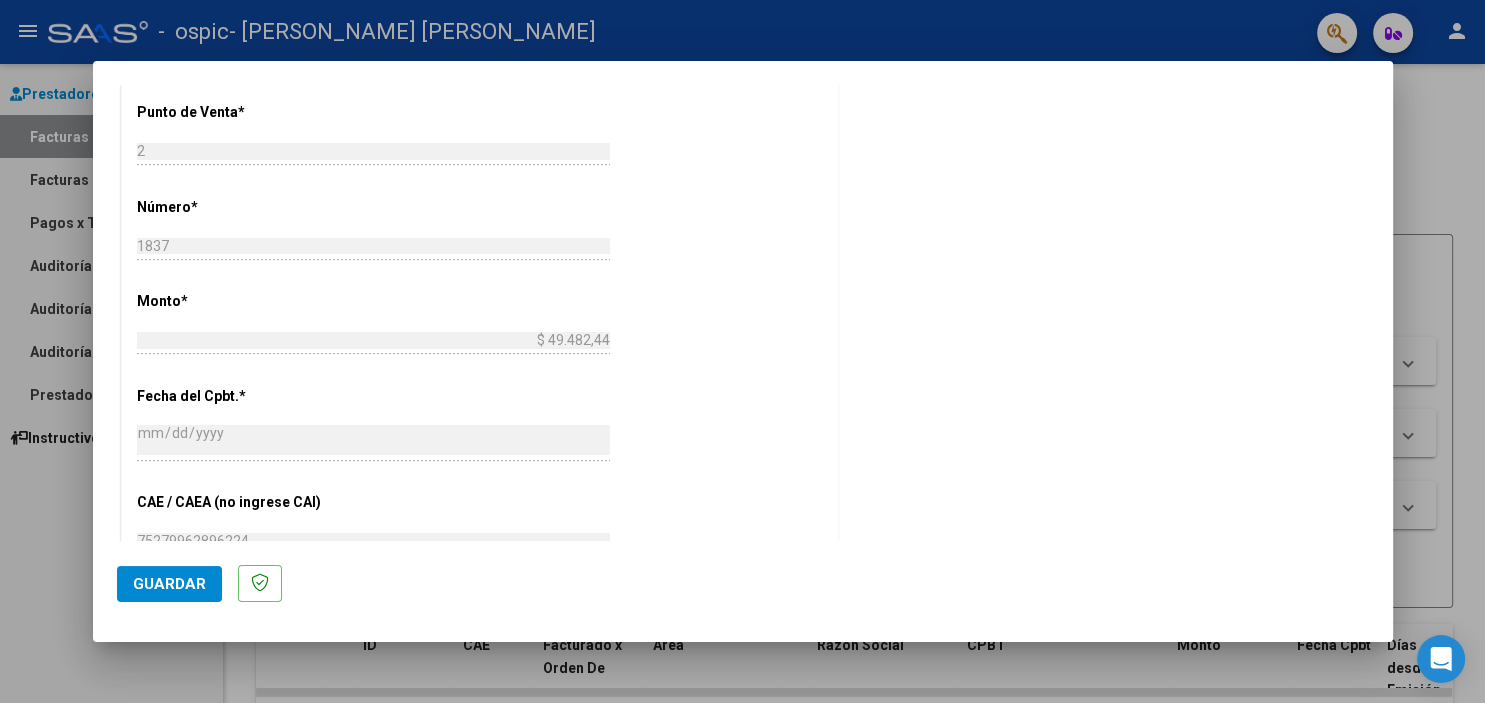 scroll, scrollTop: 1140, scrollLeft: 0, axis: vertical 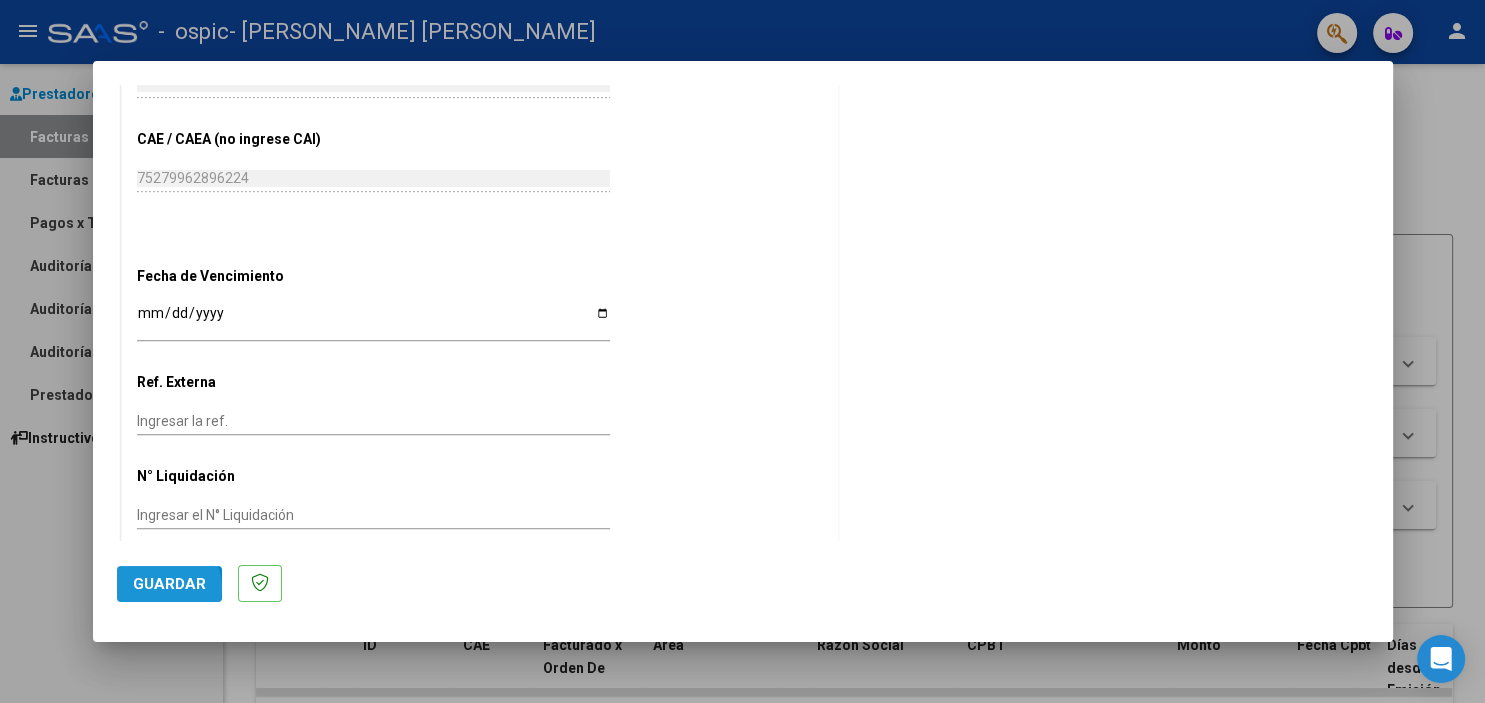 click on "Guardar" 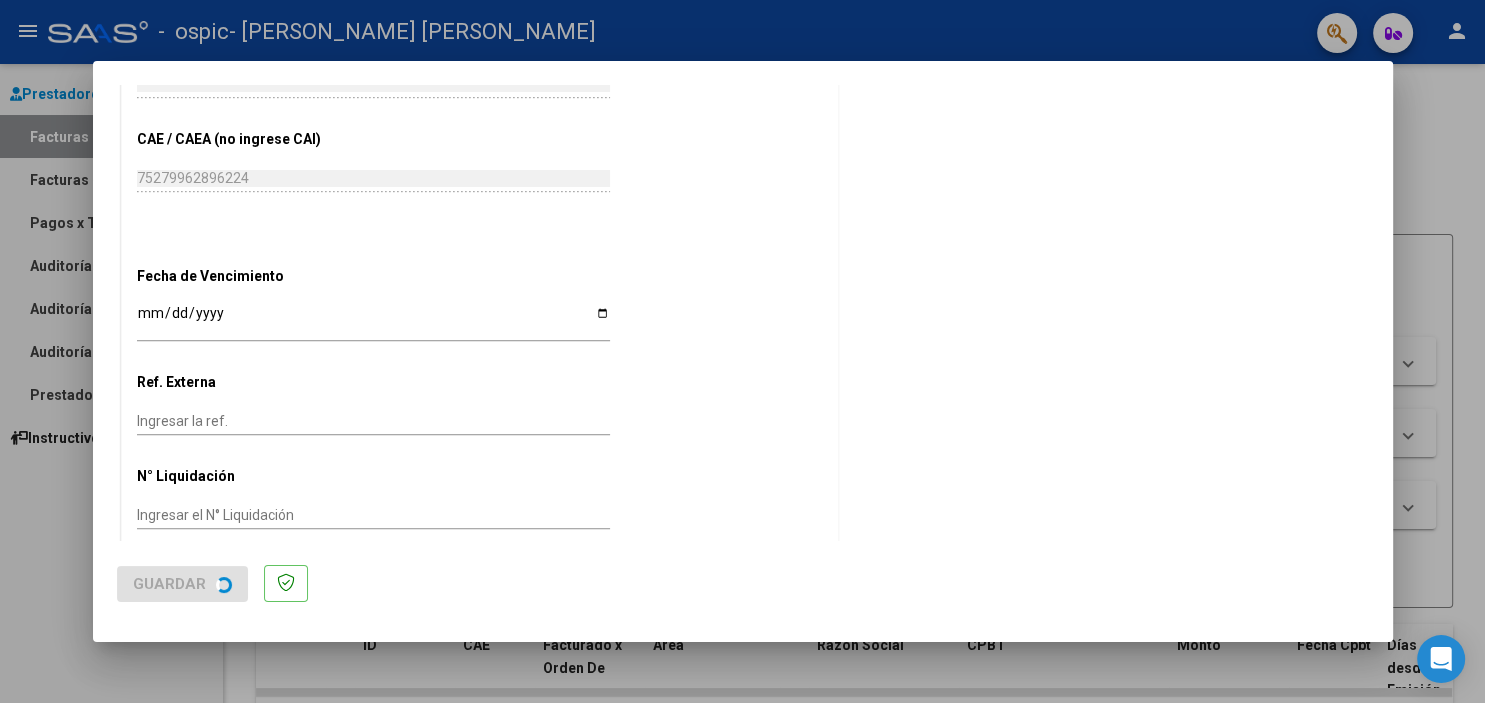 scroll, scrollTop: 0, scrollLeft: 0, axis: both 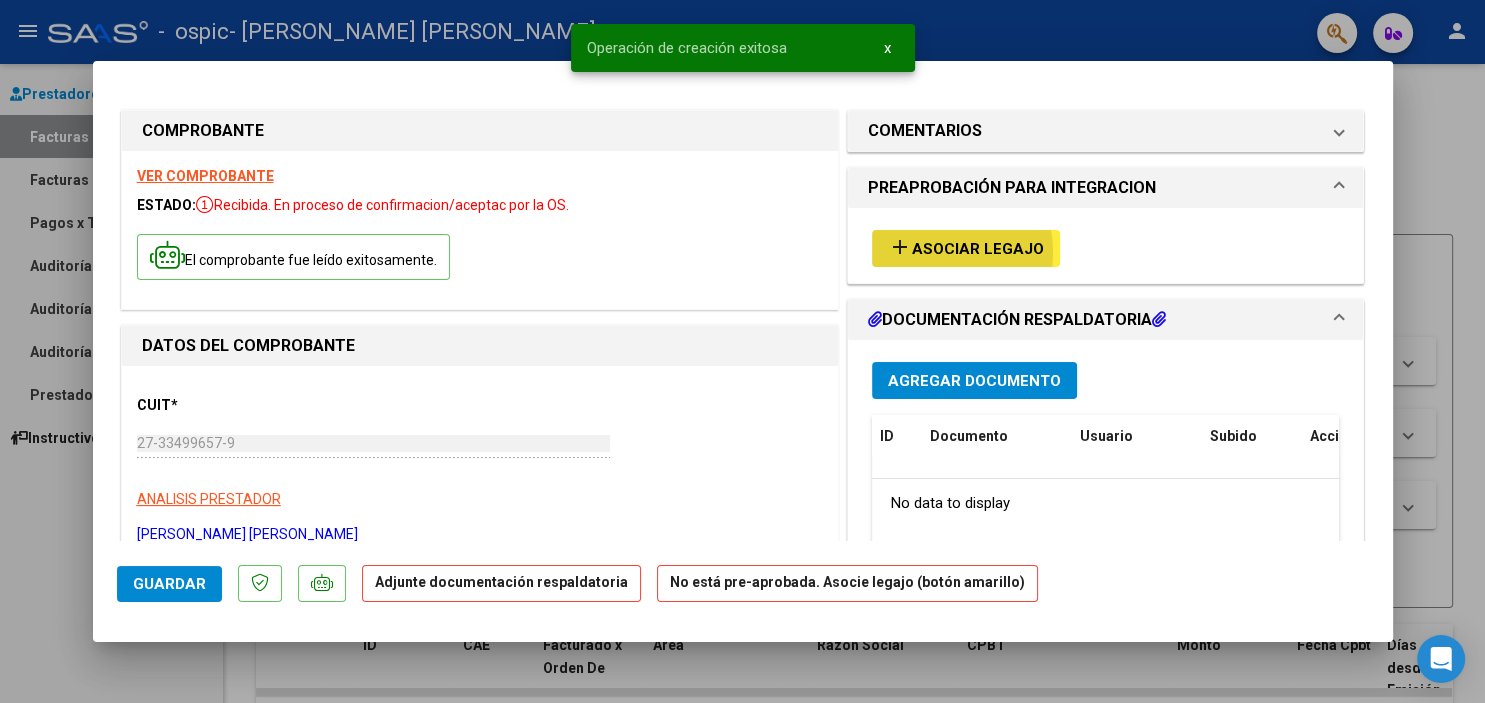 click on "Asociar Legajo" at bounding box center (978, 249) 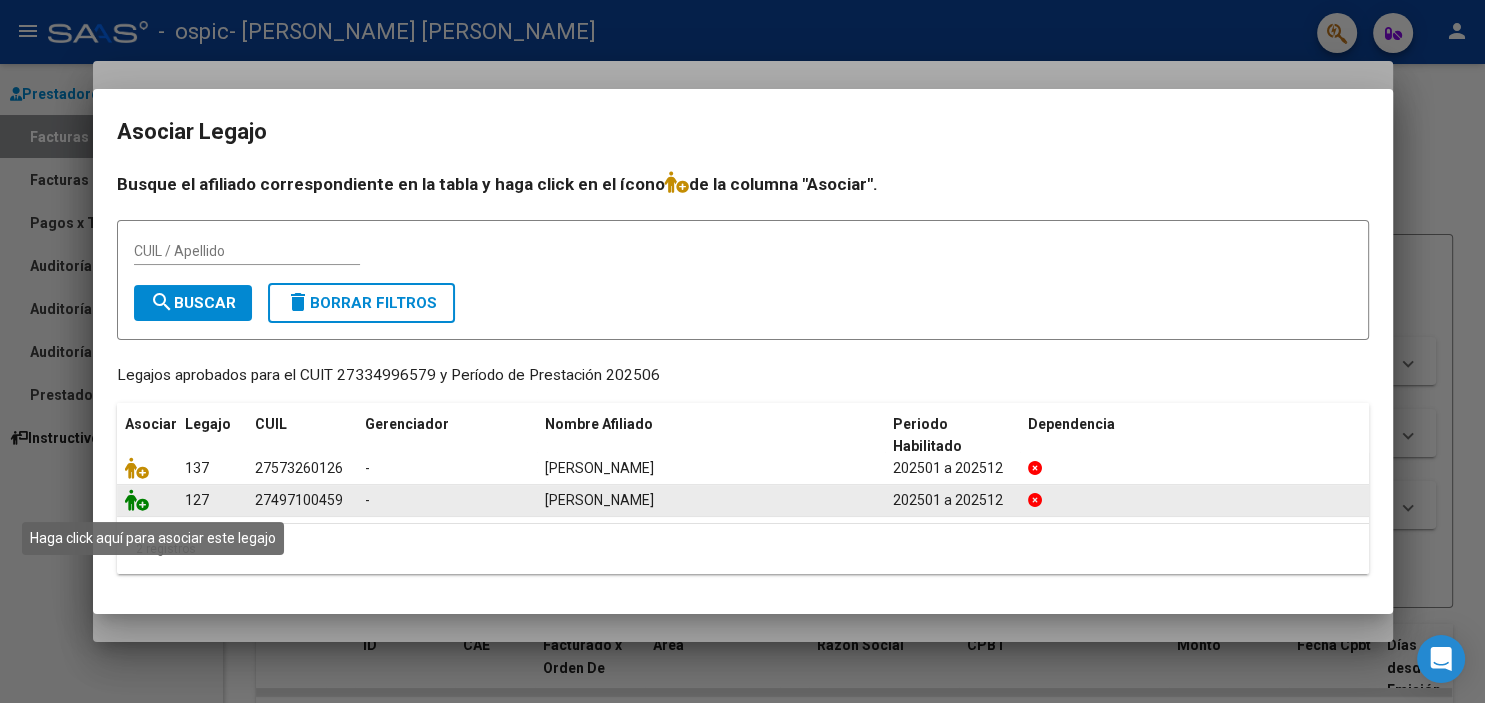 click 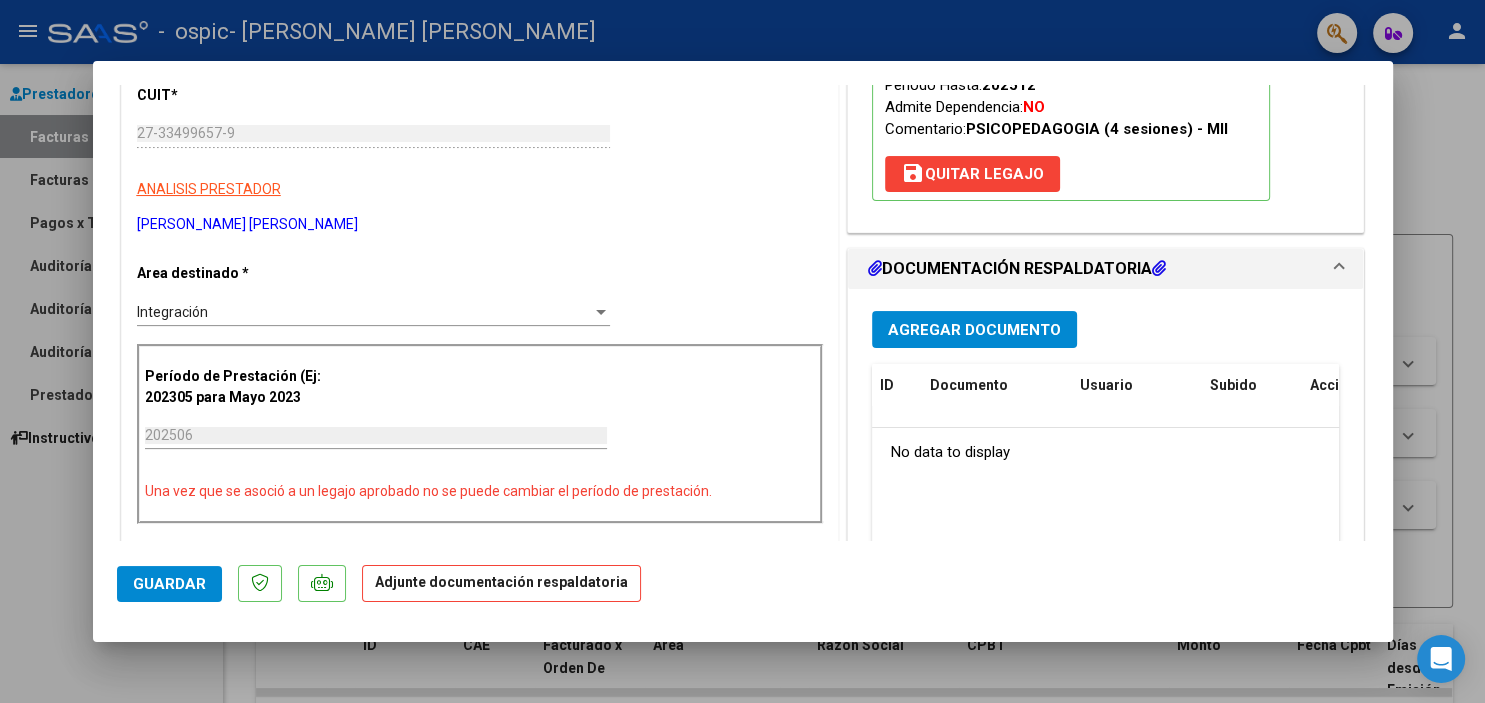 scroll, scrollTop: 313, scrollLeft: 0, axis: vertical 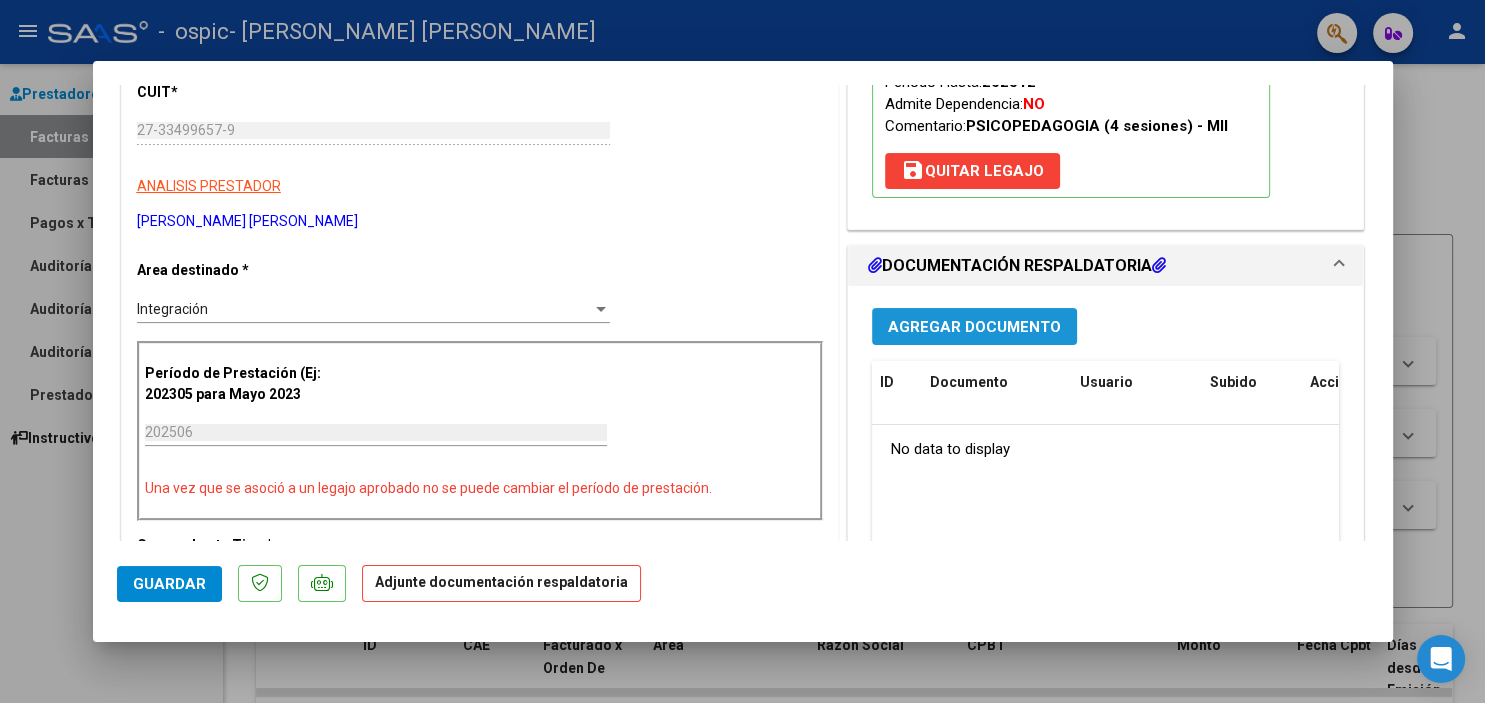 click on "Agregar Documento" at bounding box center [974, 327] 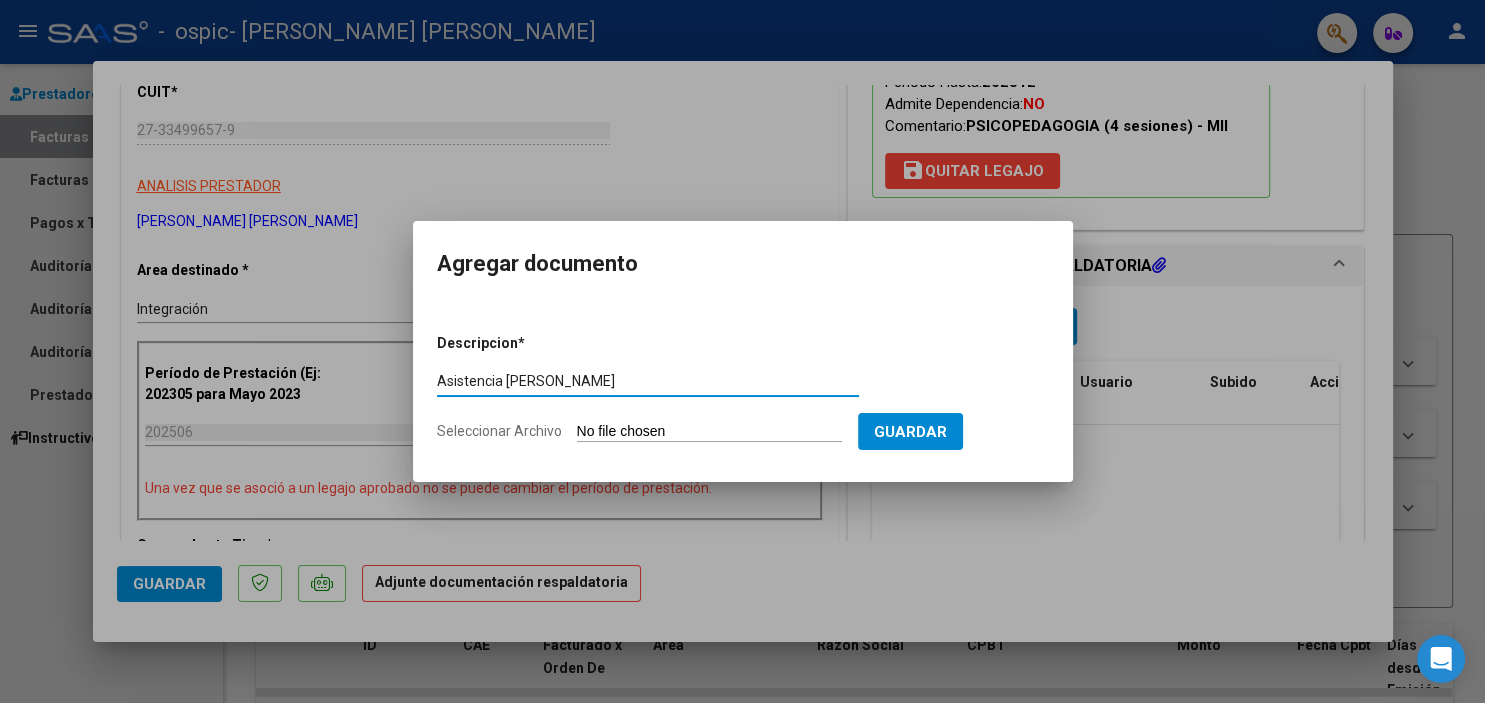 type on "Asistencia [PERSON_NAME]" 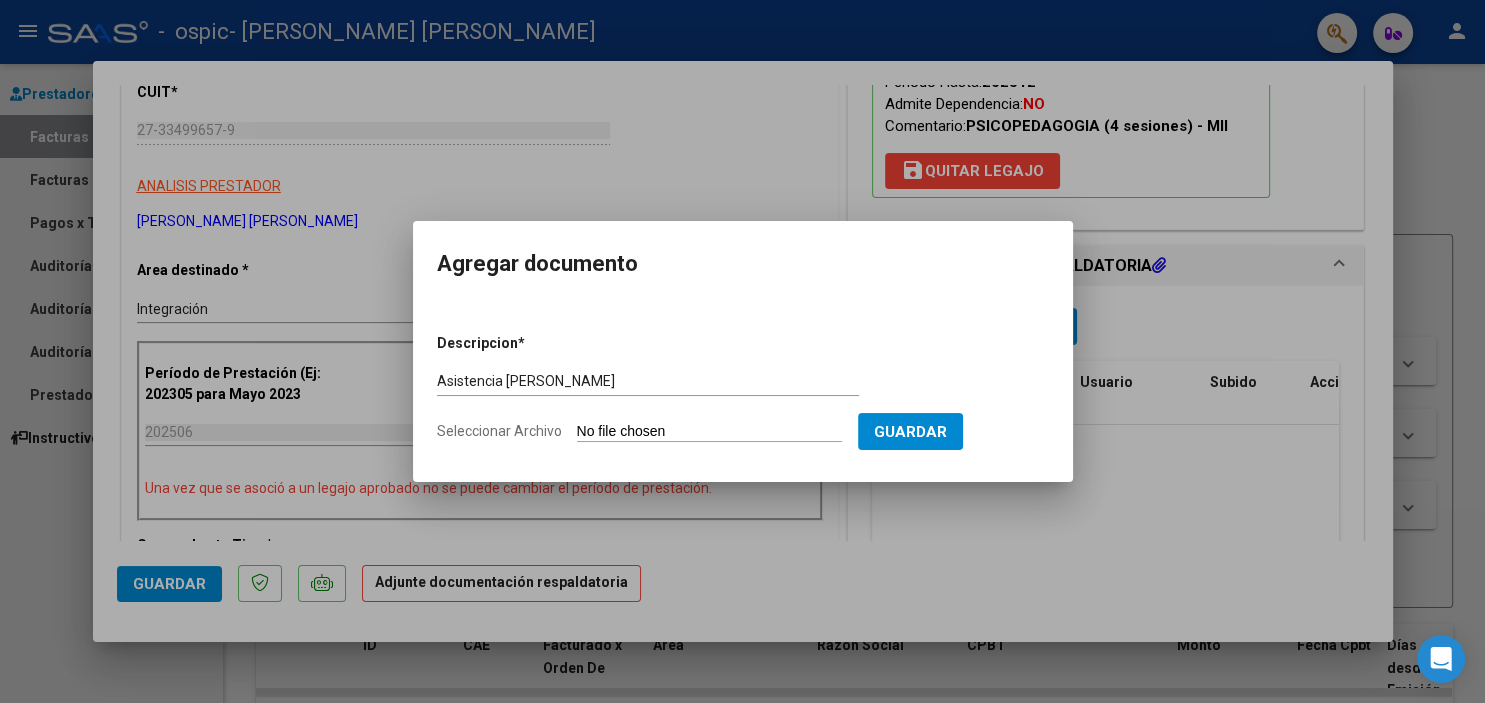 click on "Seleccionar Archivo" at bounding box center (709, 432) 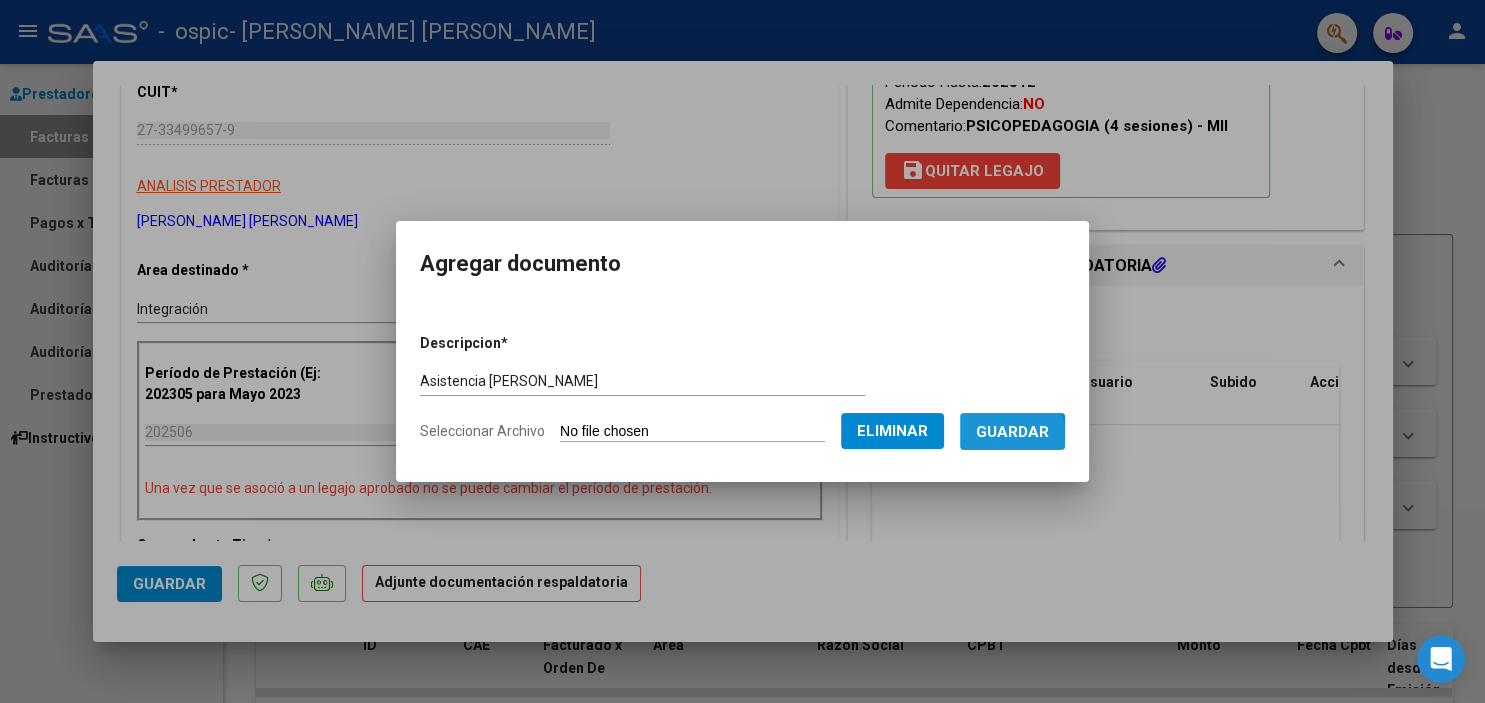 click on "Guardar" at bounding box center [1012, 432] 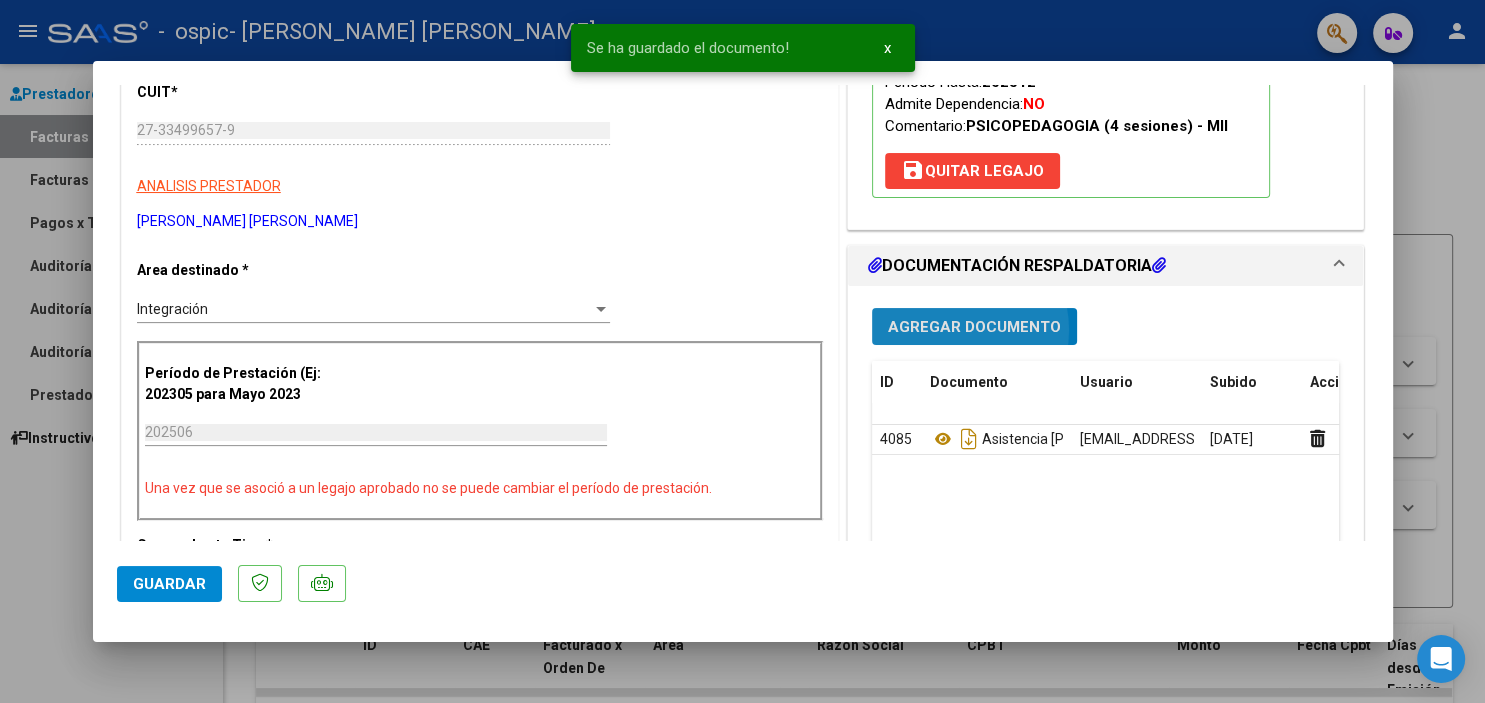 click on "Agregar Documento" at bounding box center [974, 327] 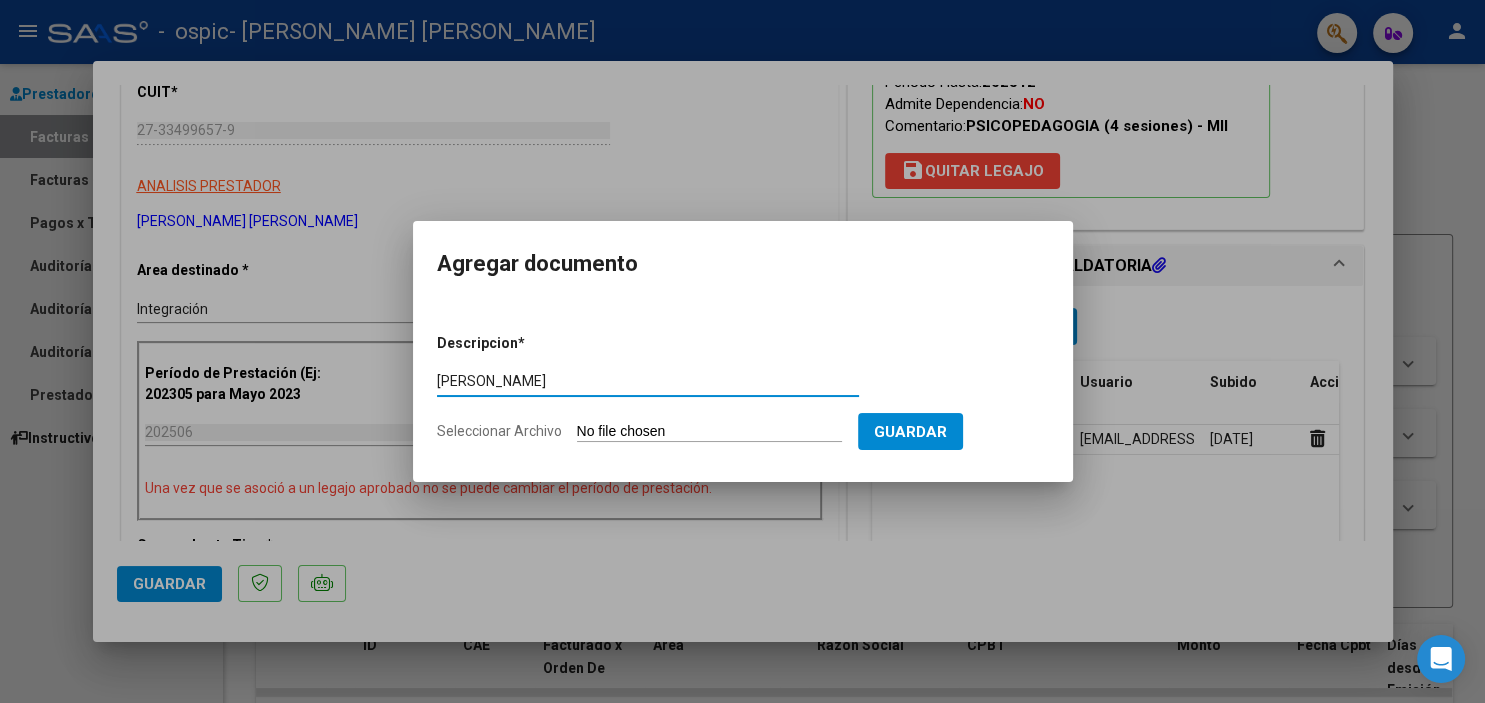 type on "[PERSON_NAME]" 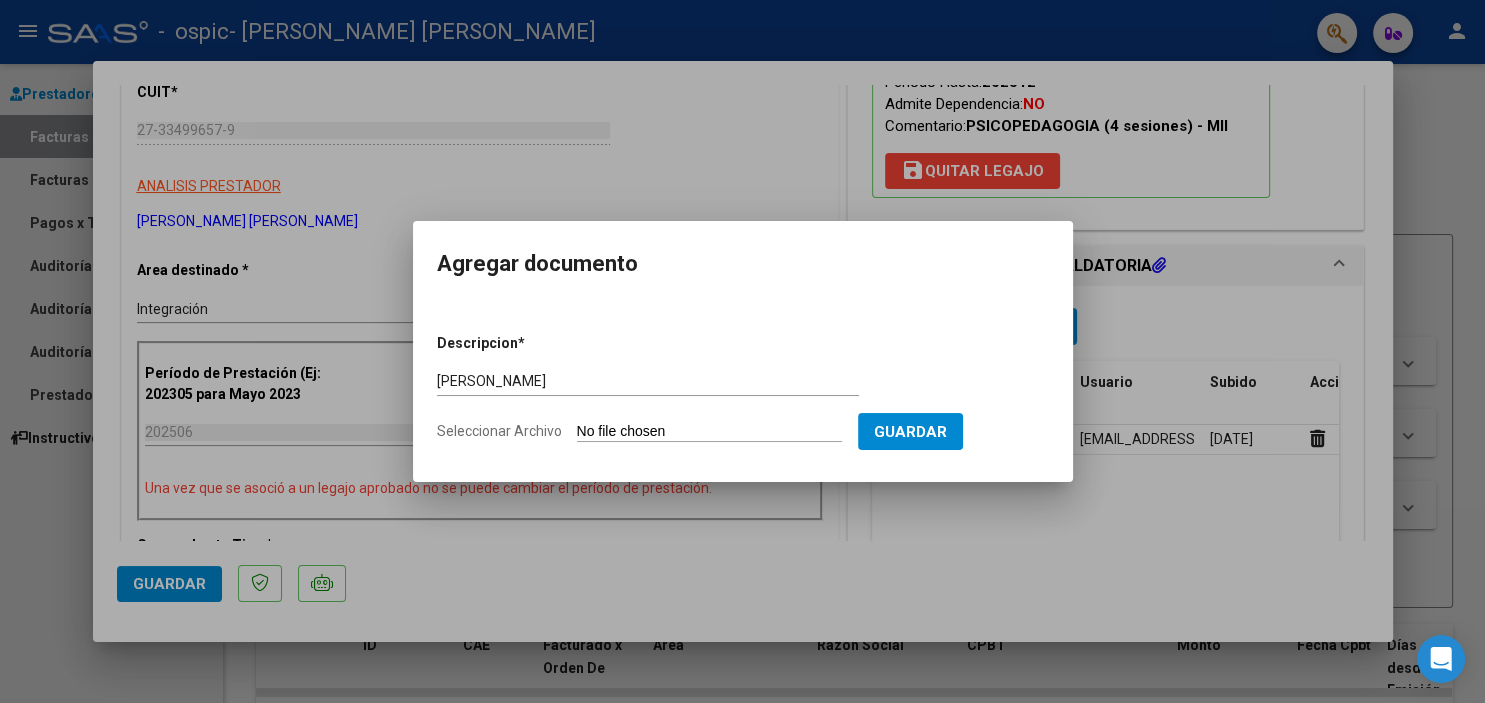 click on "Seleccionar Archivo" at bounding box center [709, 432] 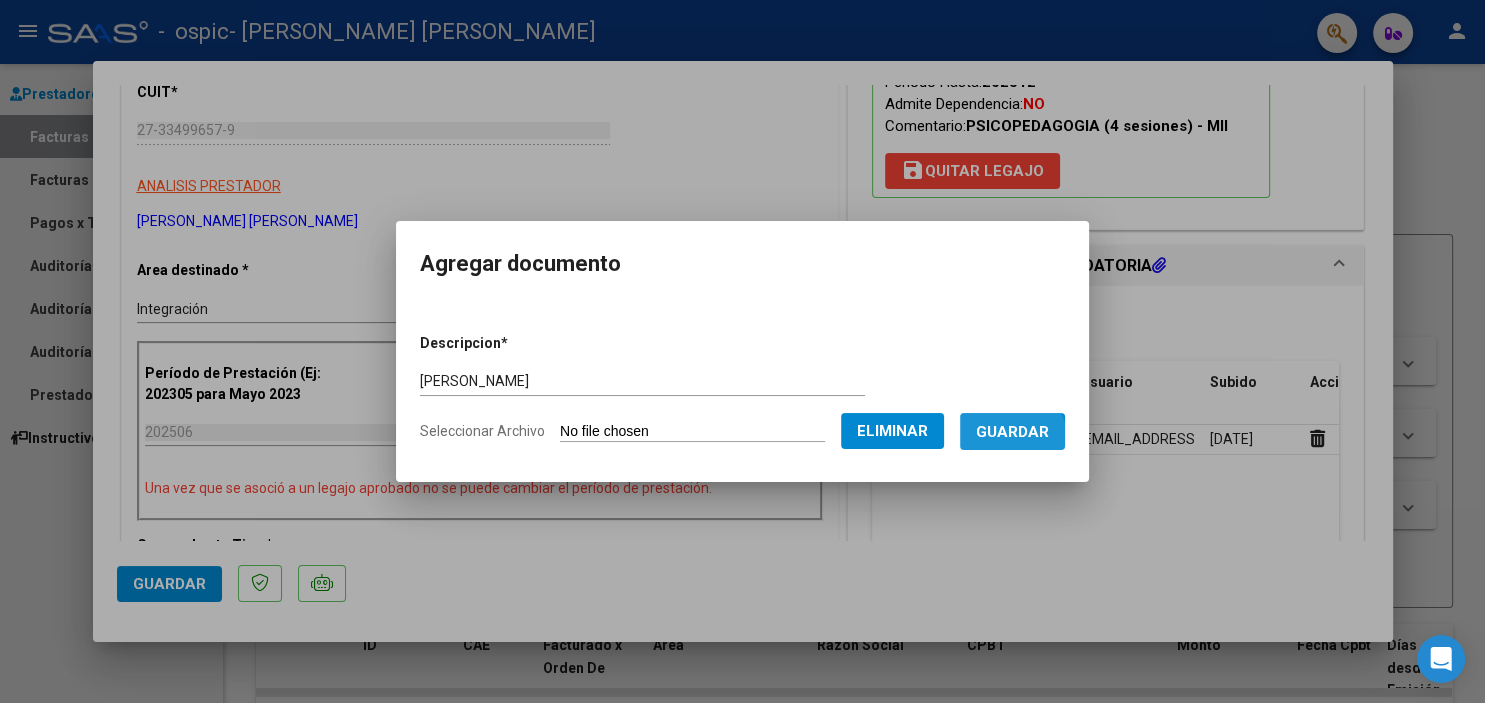 click on "Guardar" at bounding box center [1012, 432] 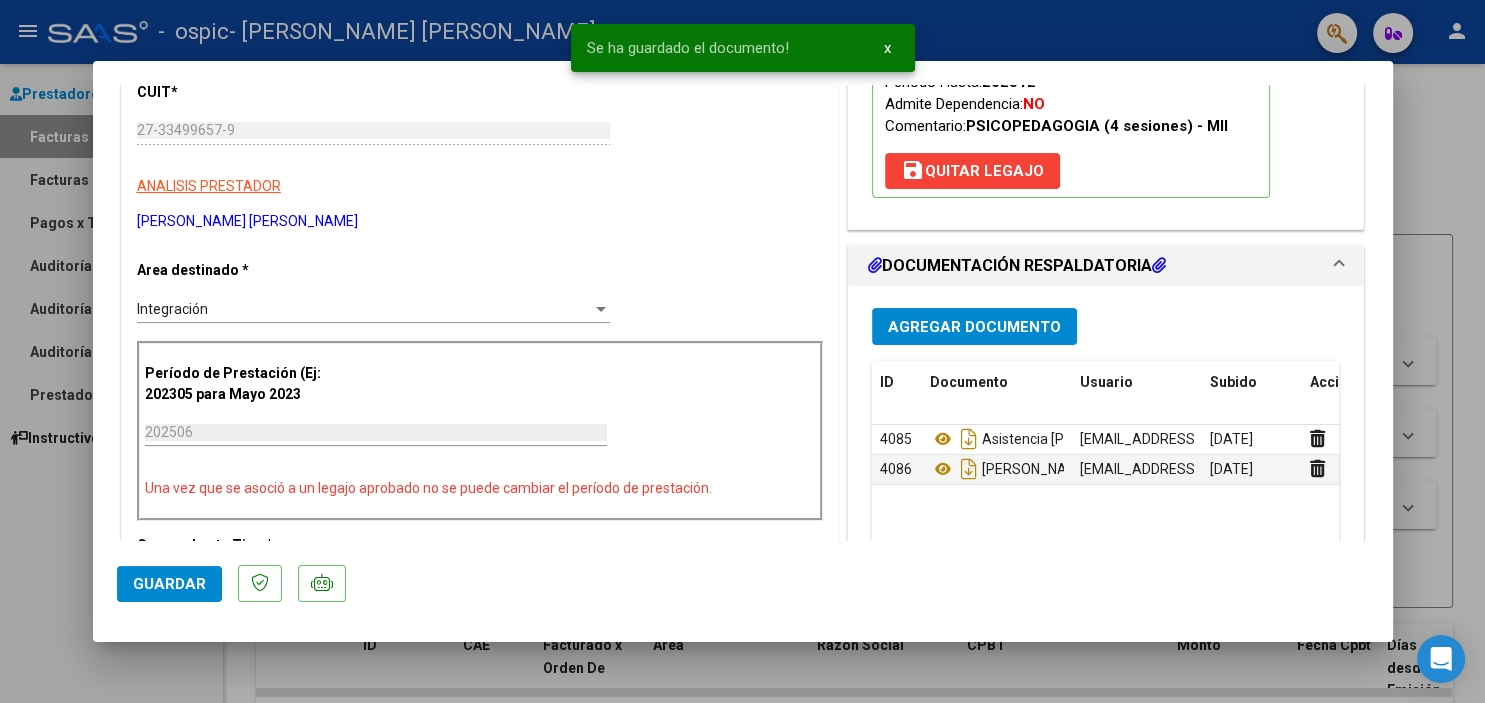 scroll, scrollTop: 1204, scrollLeft: 0, axis: vertical 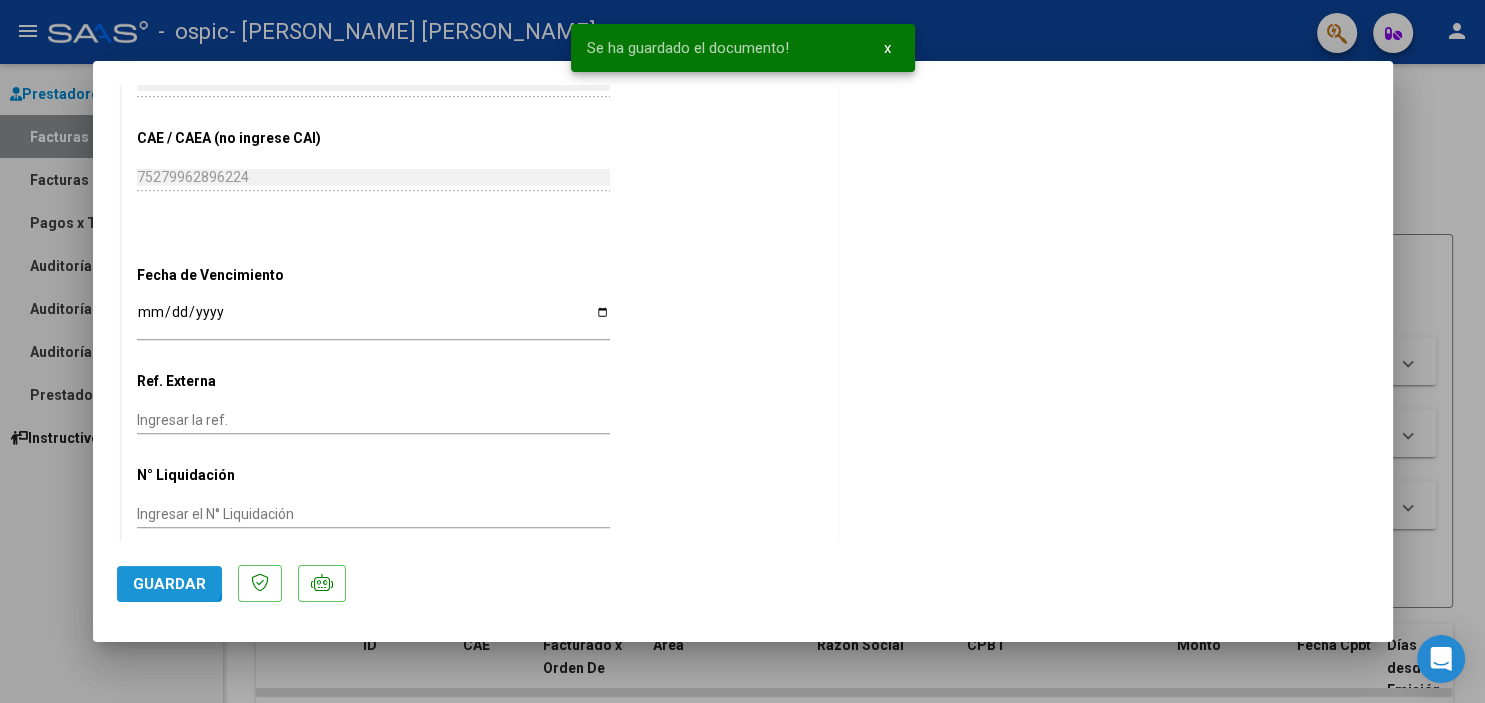 click on "Guardar" 